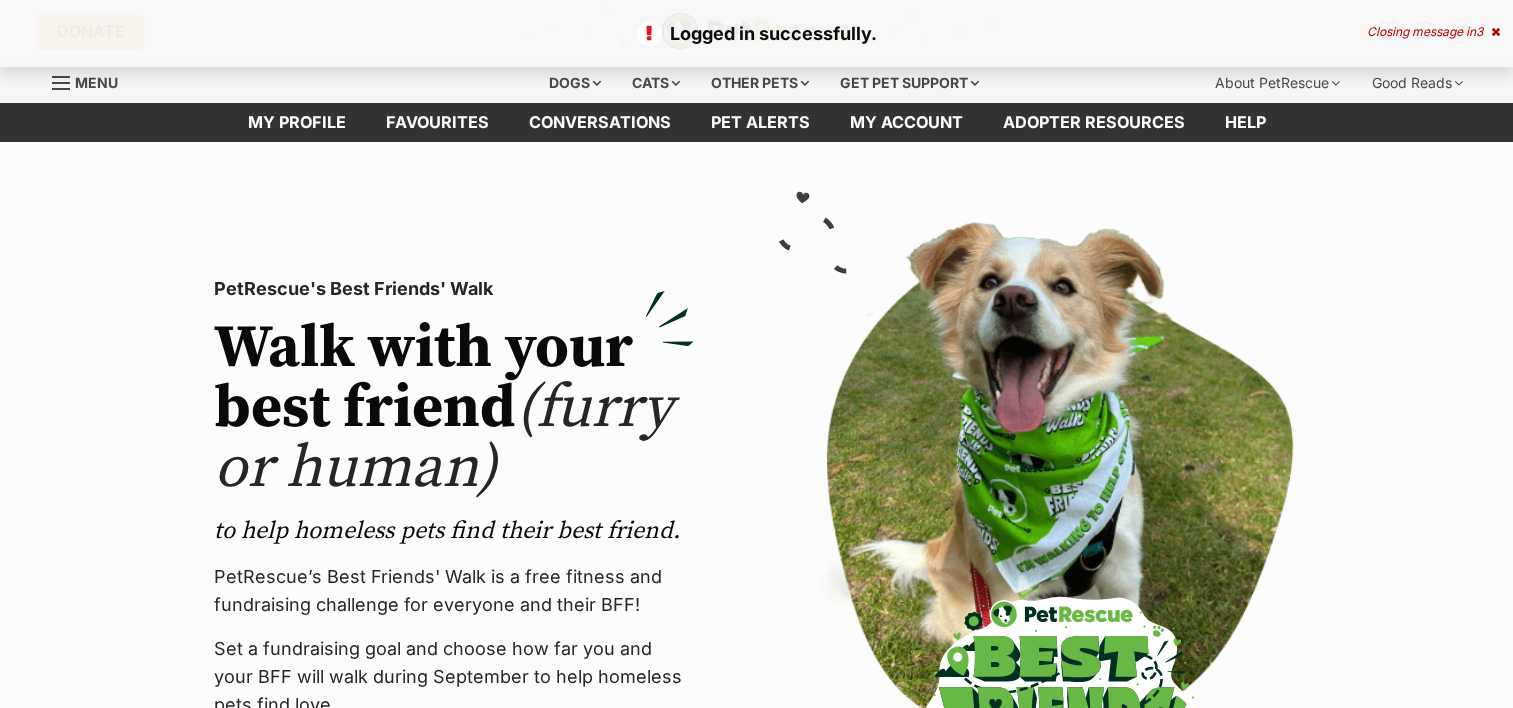 scroll, scrollTop: 0, scrollLeft: 0, axis: both 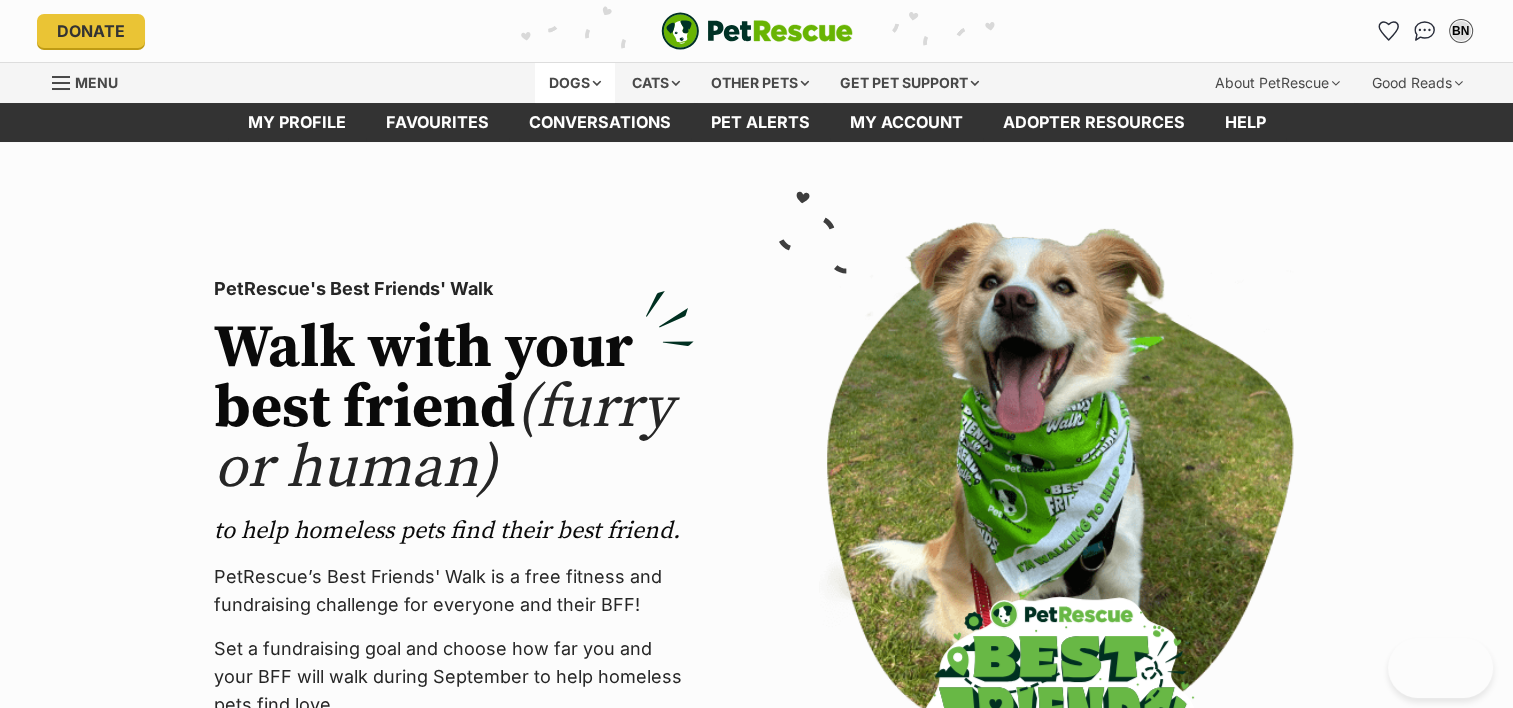 click on "Dogs" at bounding box center (575, 83) 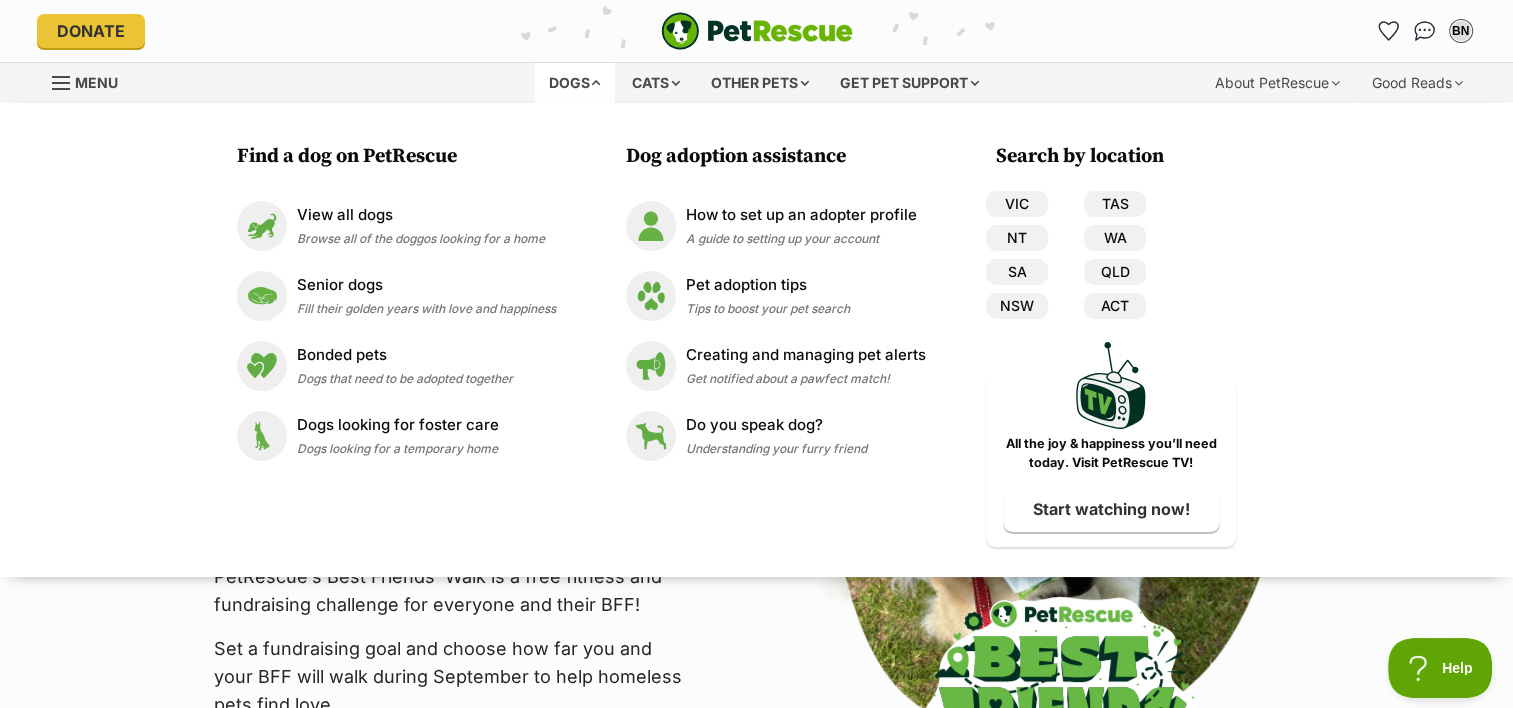 scroll, scrollTop: 0, scrollLeft: 0, axis: both 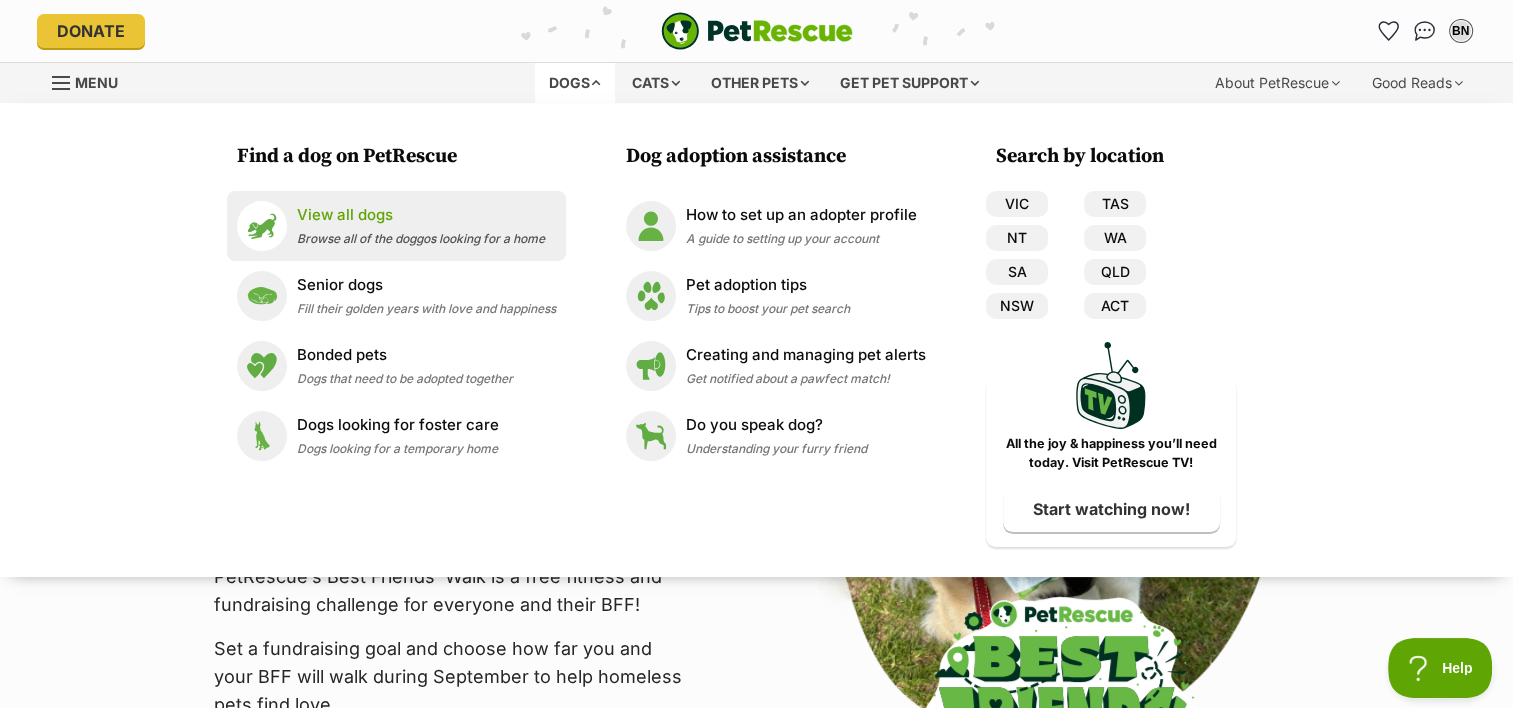 click on "View all dogs" at bounding box center (421, 215) 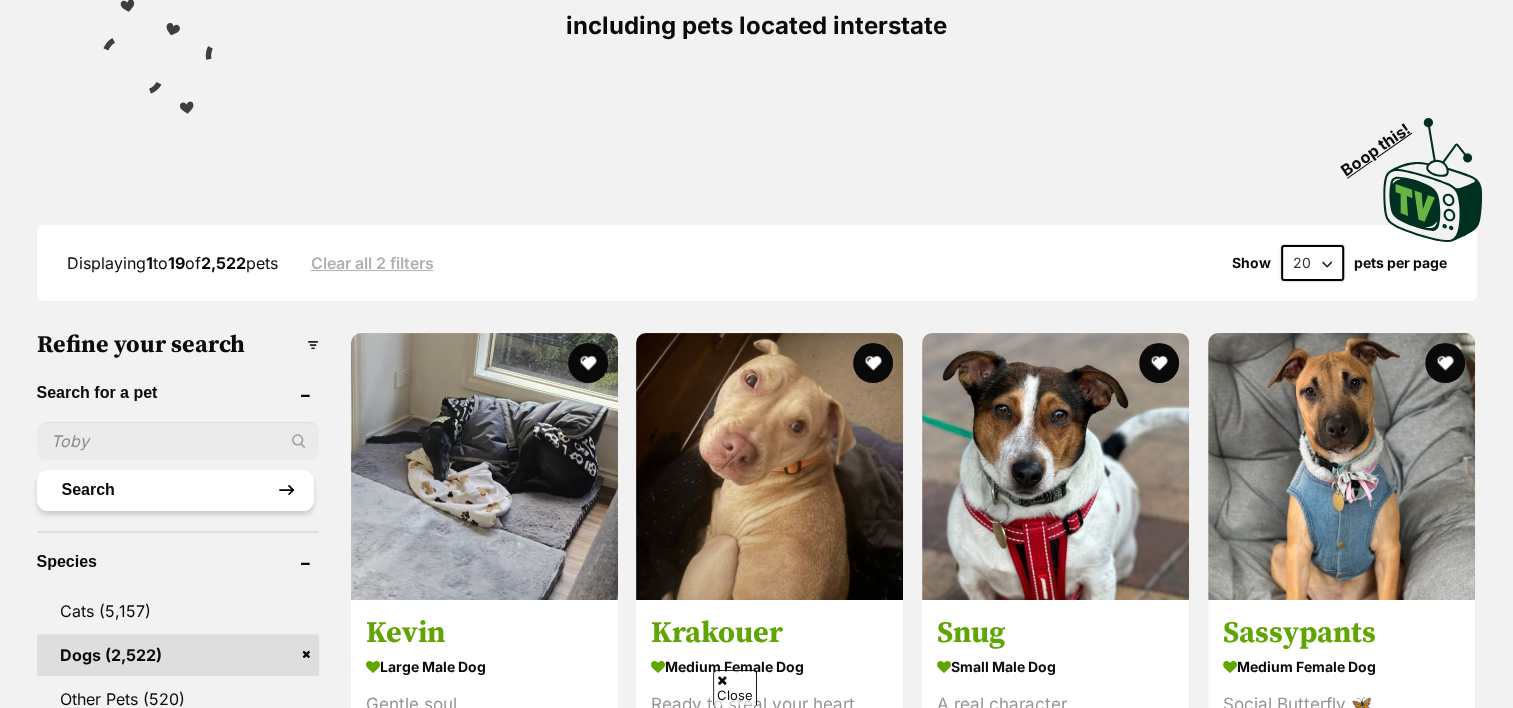 scroll, scrollTop: 378, scrollLeft: 0, axis: vertical 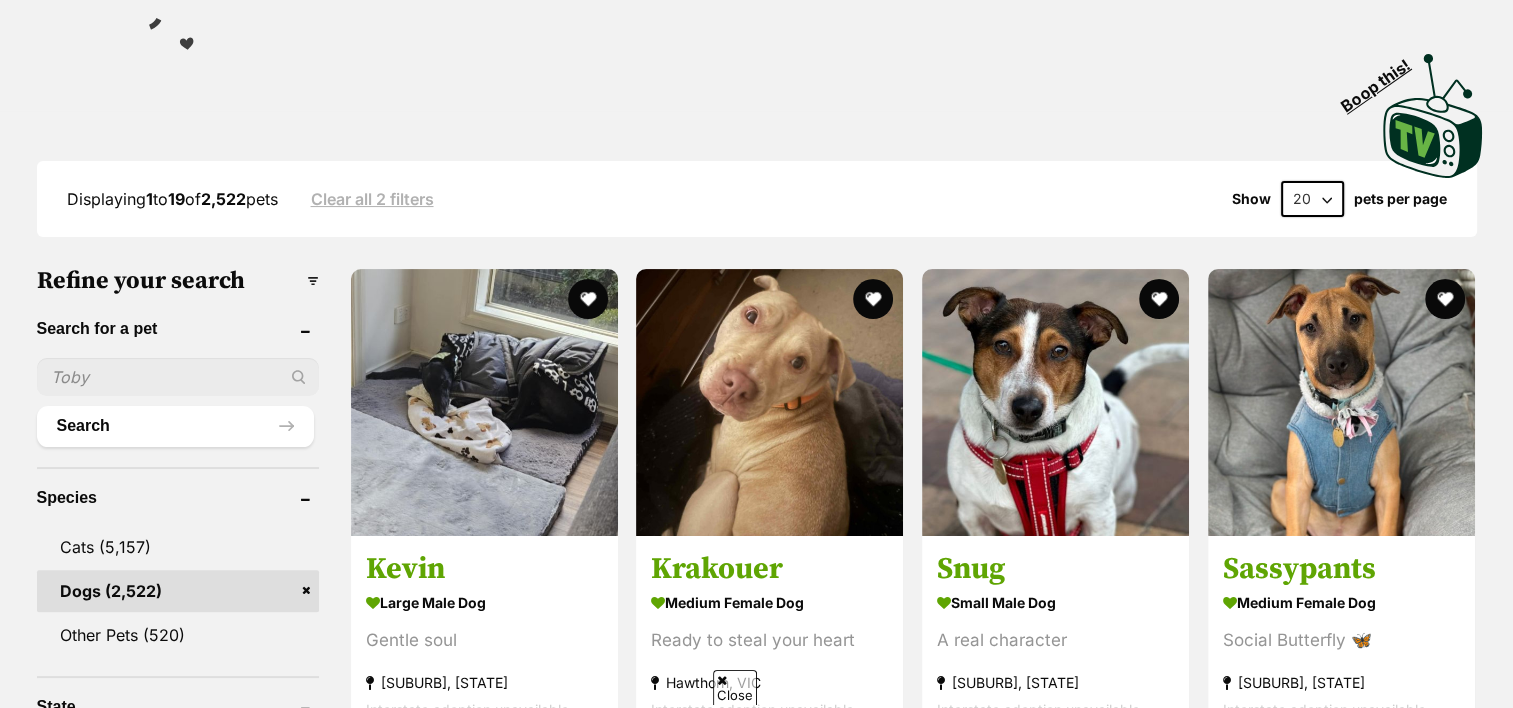 click at bounding box center [178, 377] 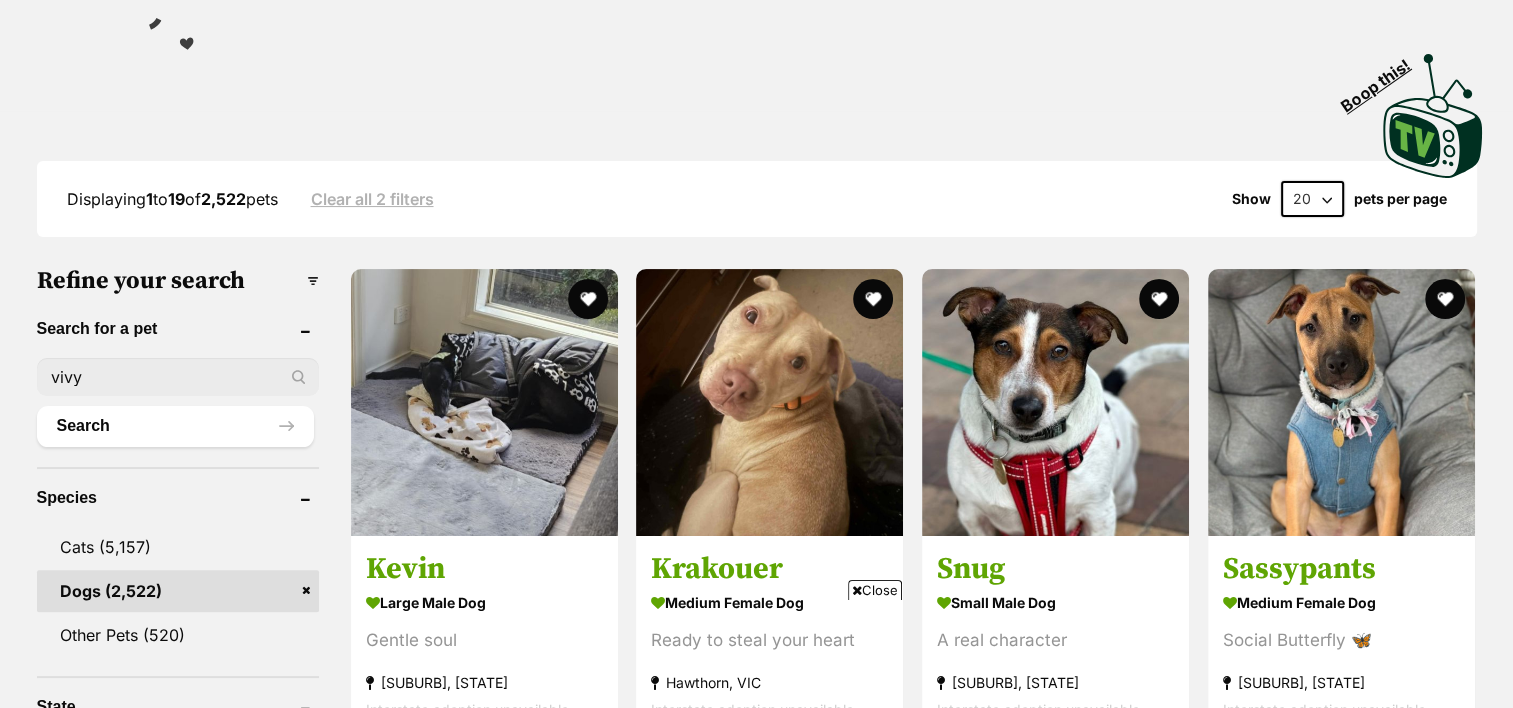 type on "vivy" 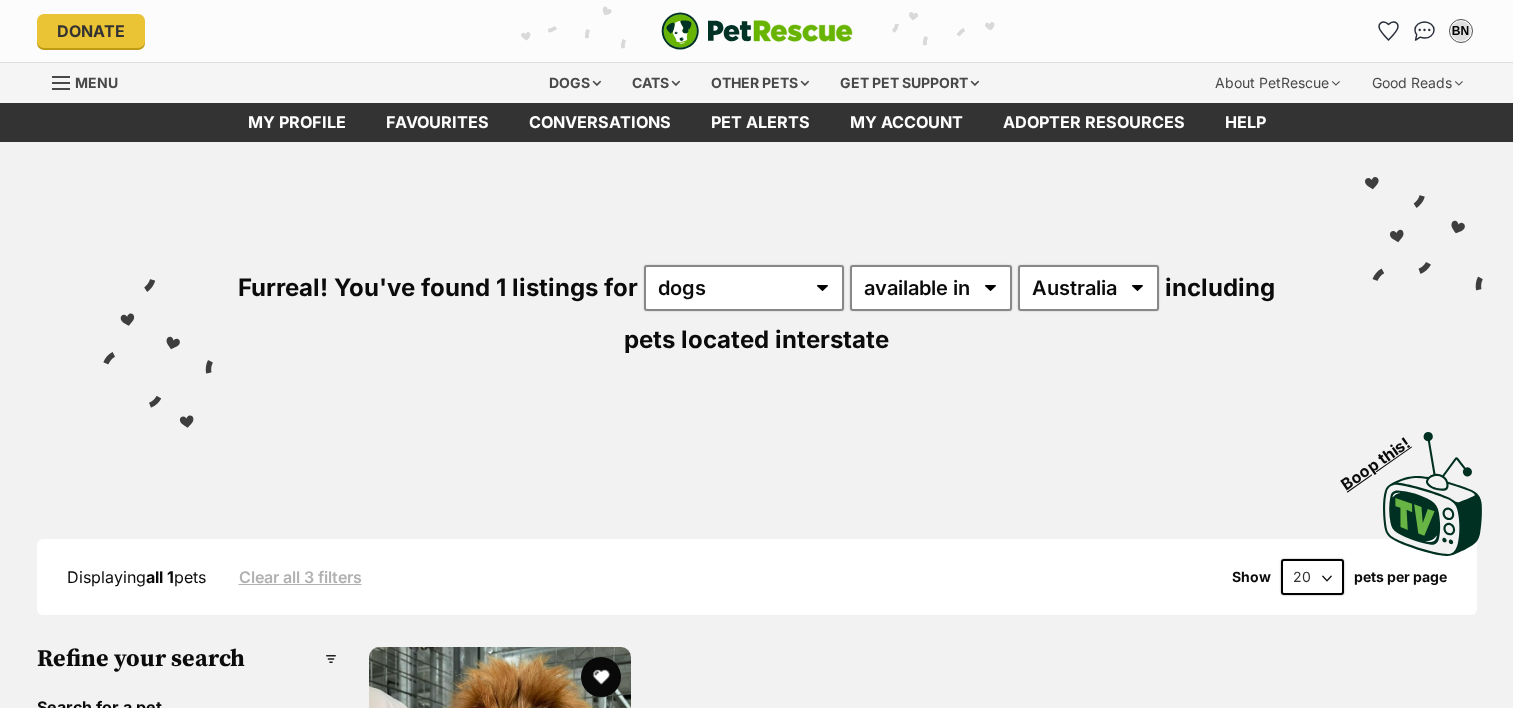 scroll, scrollTop: 0, scrollLeft: 0, axis: both 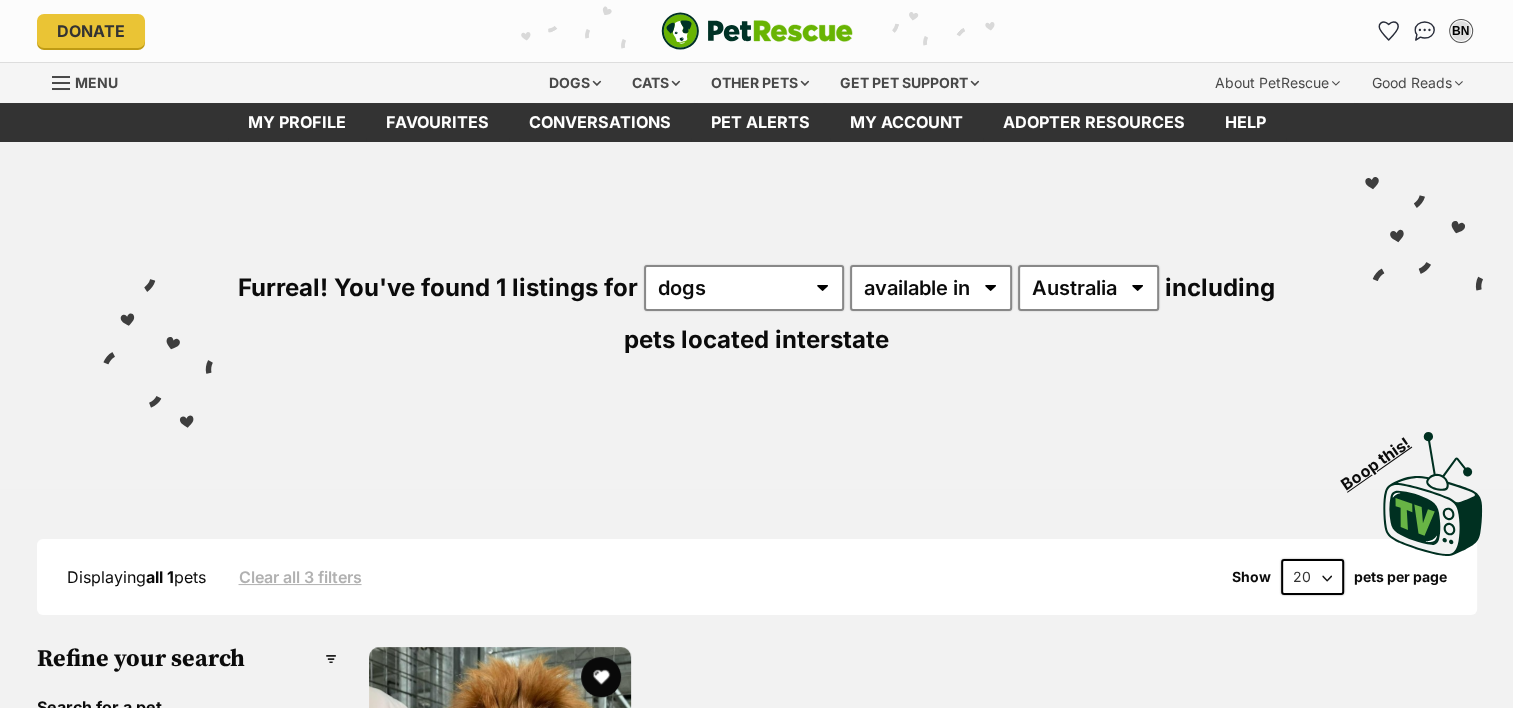 select on "NSW" 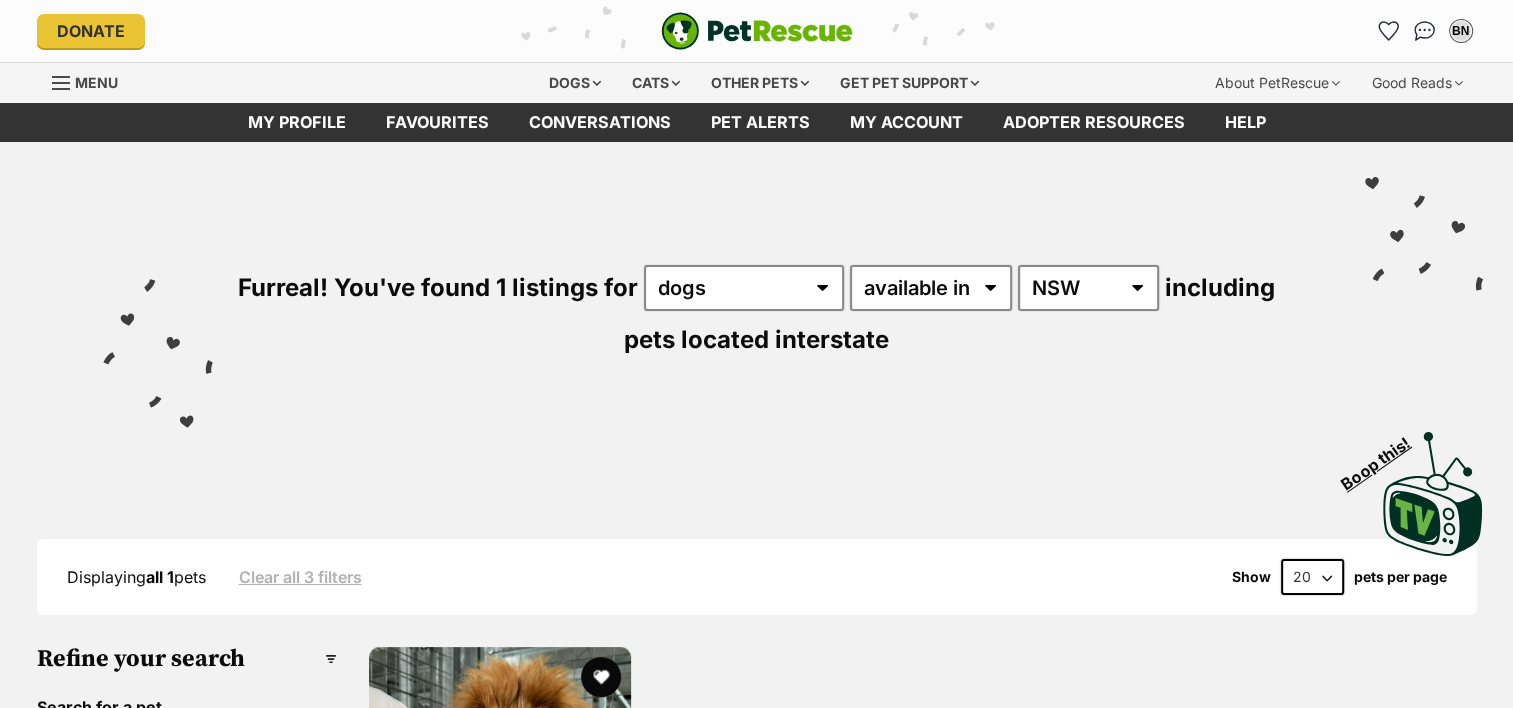 click on "Australia
ACT
NSW
VIC" at bounding box center [1088, 288] 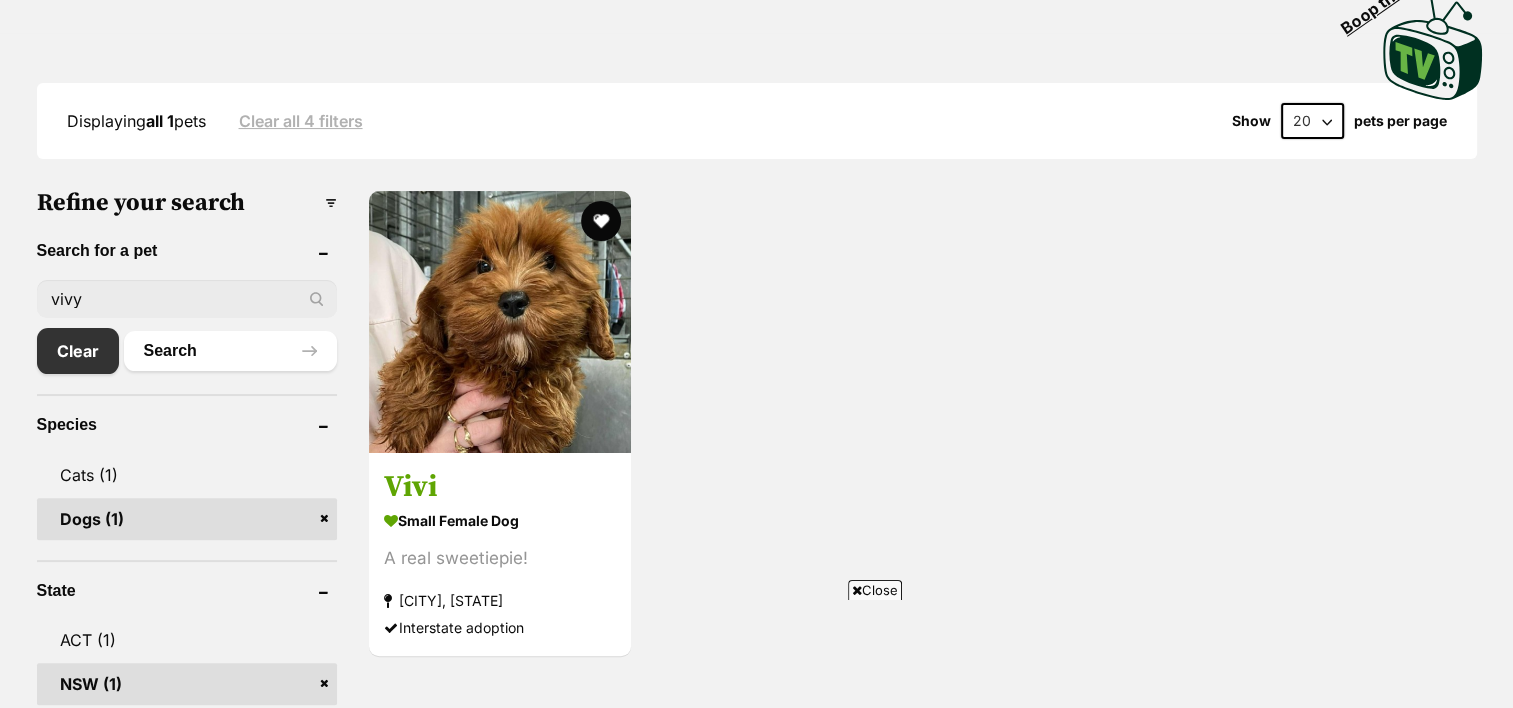 scroll, scrollTop: 263, scrollLeft: 0, axis: vertical 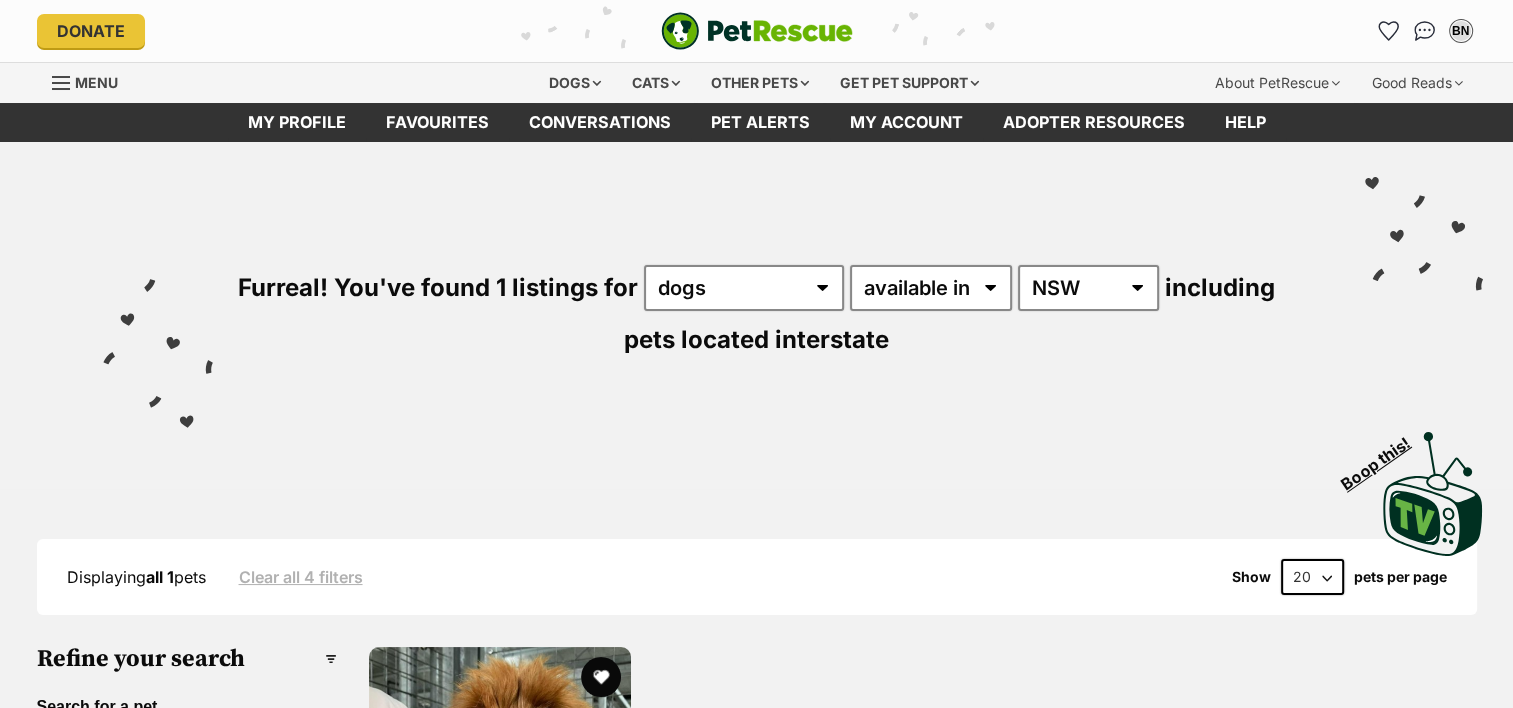 click on "Clear all 4 filters" at bounding box center (301, 577) 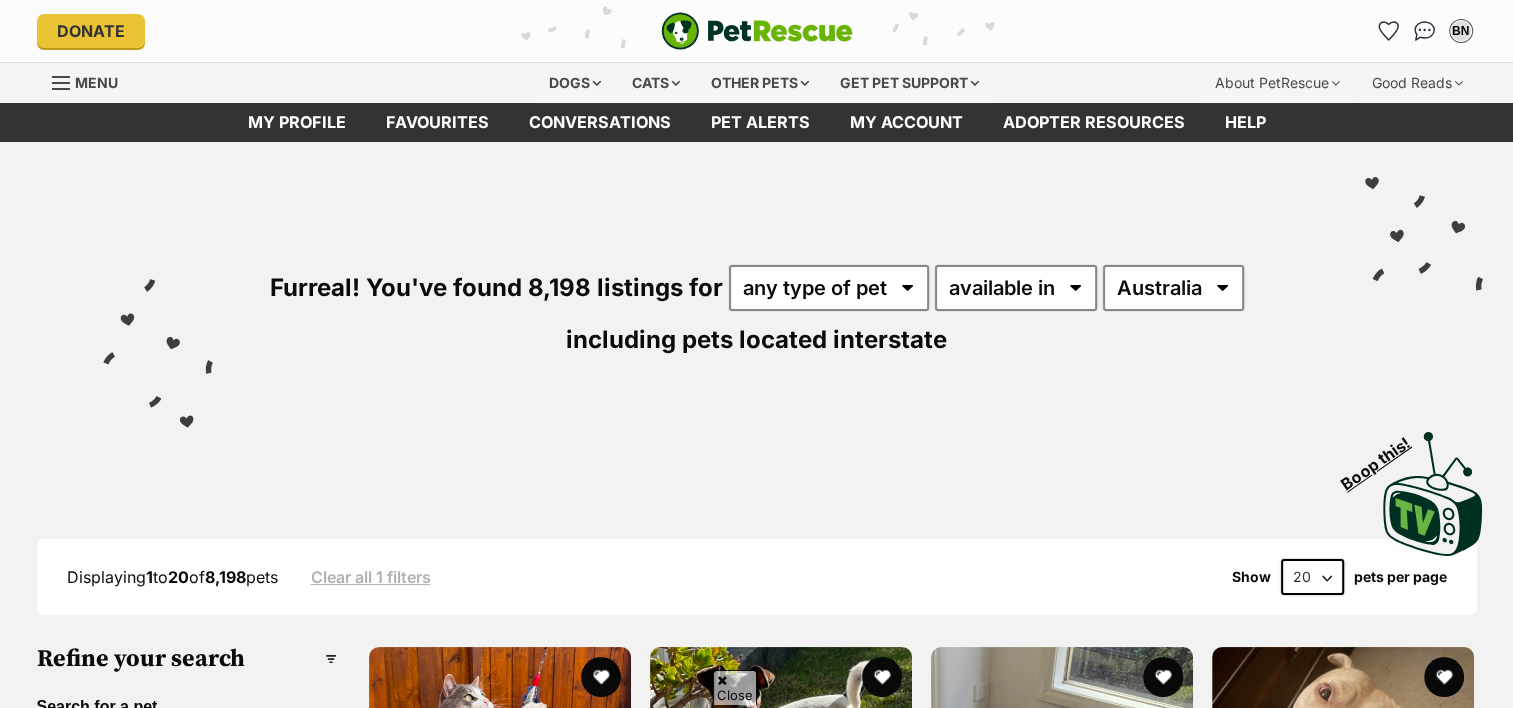 scroll, scrollTop: 91, scrollLeft: 0, axis: vertical 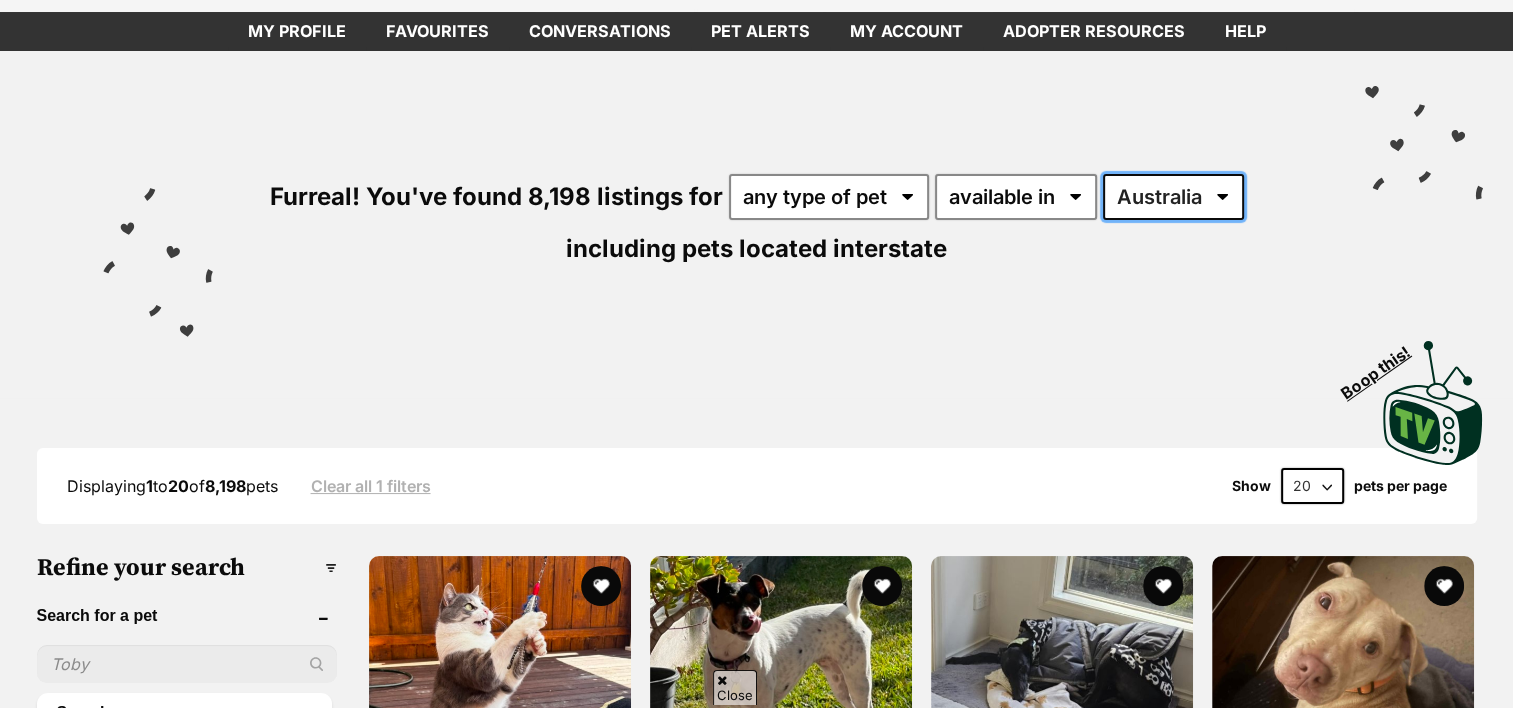 click on "Australia
ACT
NSW
NT
QLD
SA
TAS
VIC
WA" at bounding box center (1173, 197) 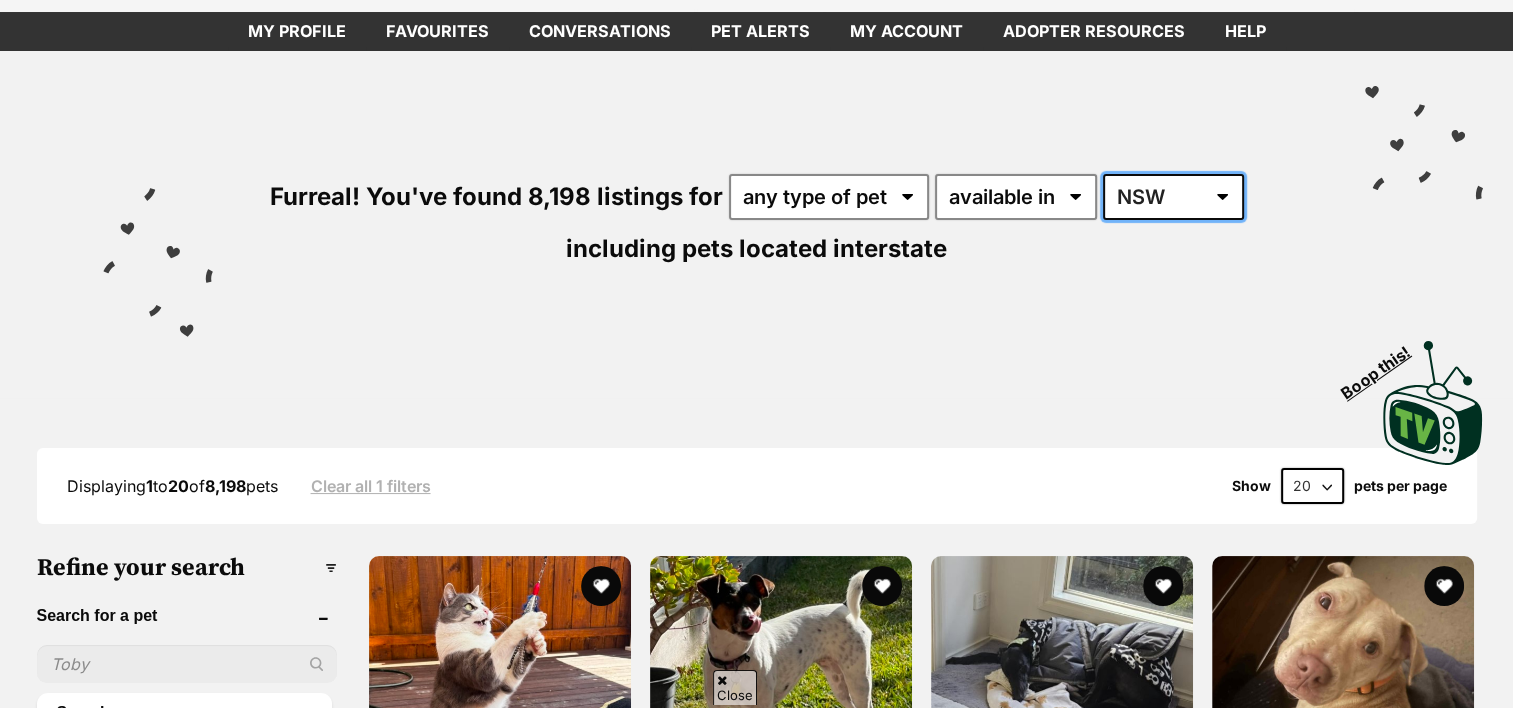 click on "Australia
ACT
NSW
NT
QLD
SA
TAS
VIC
WA" at bounding box center (1173, 197) 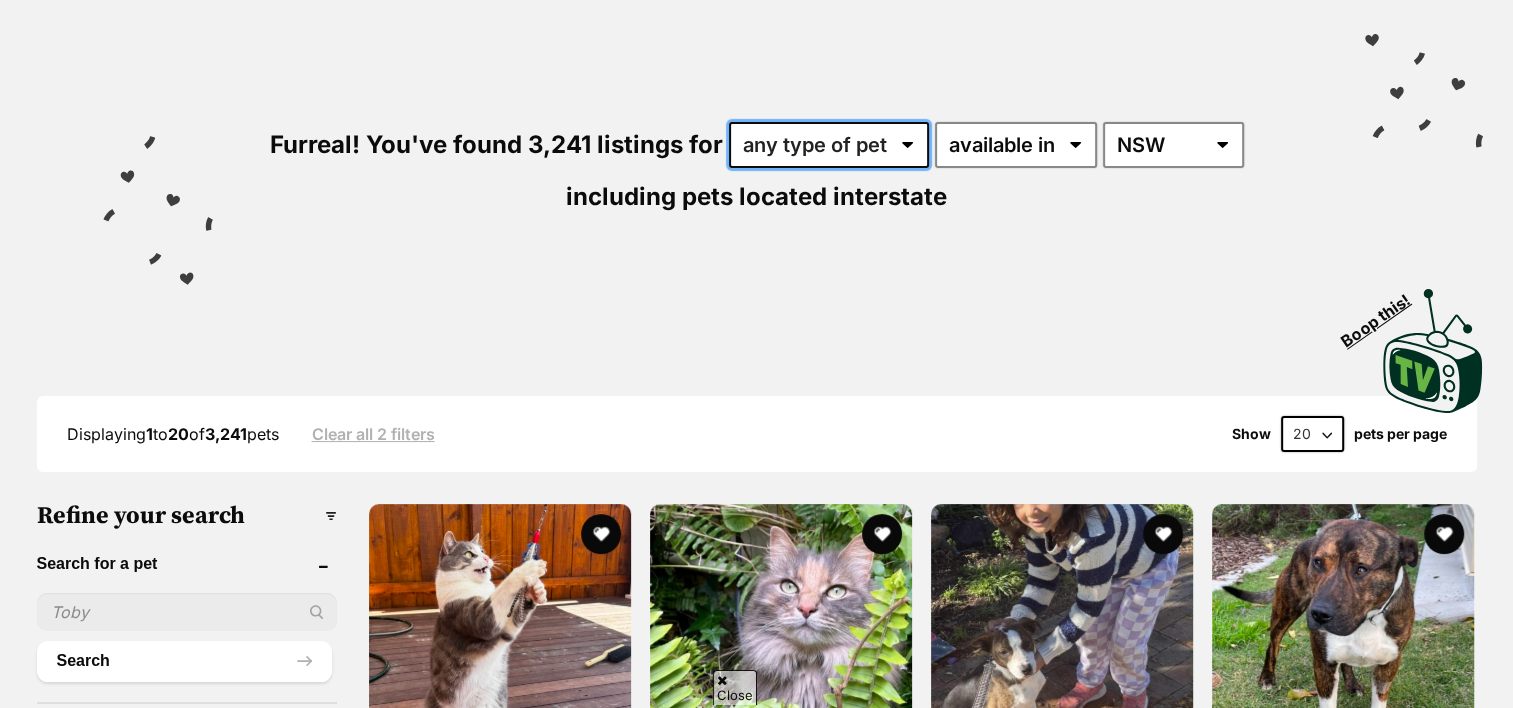 scroll, scrollTop: 143, scrollLeft: 0, axis: vertical 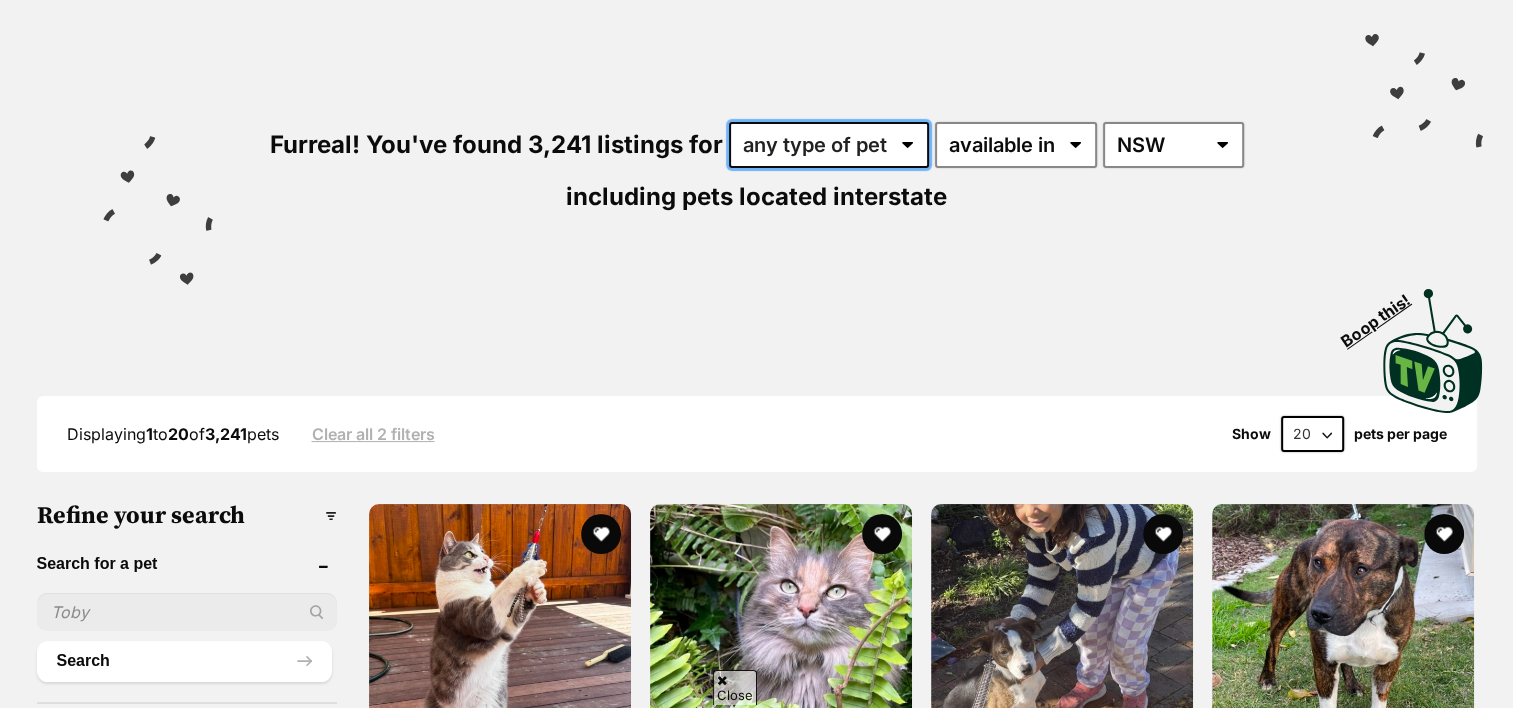 select on "Dogs" 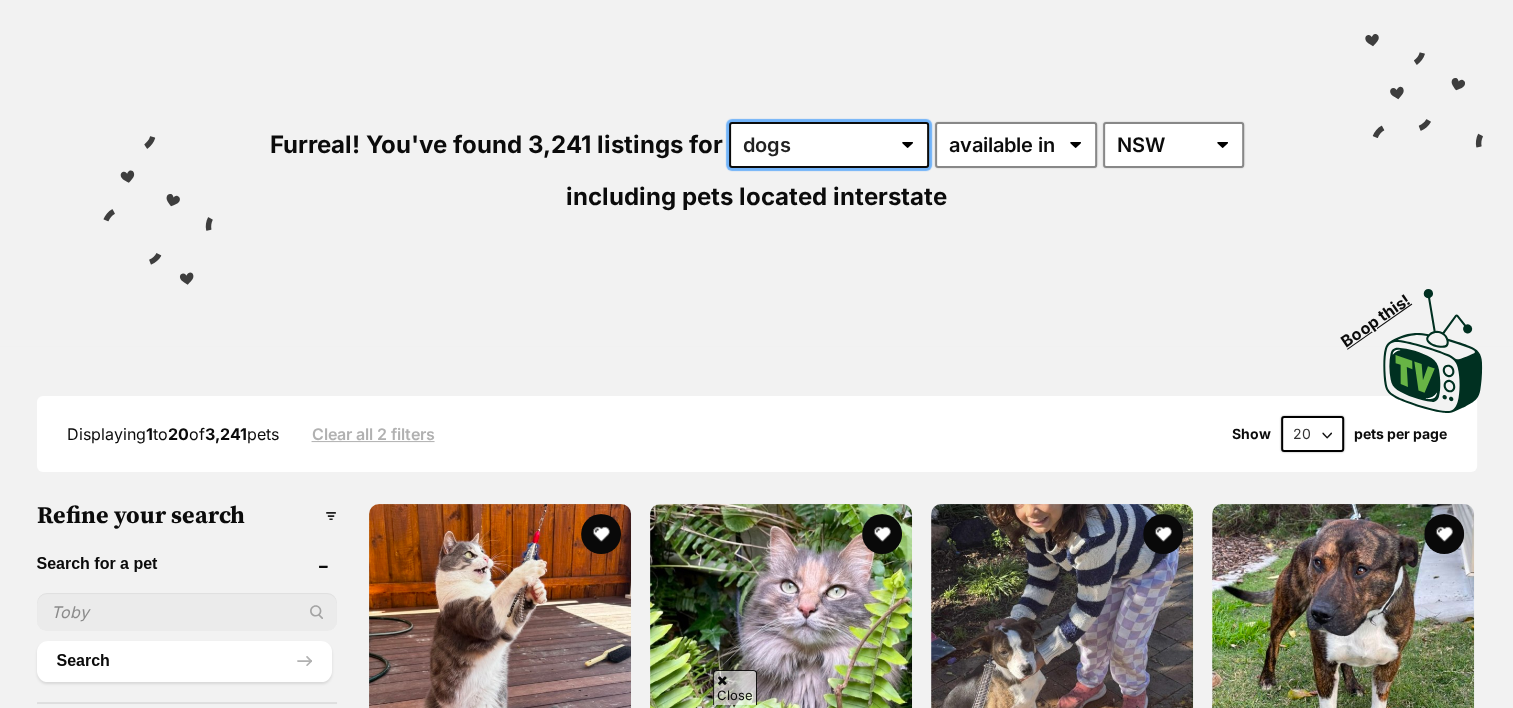 click on "any type of pet
cats
dogs
other pets" at bounding box center [829, 145] 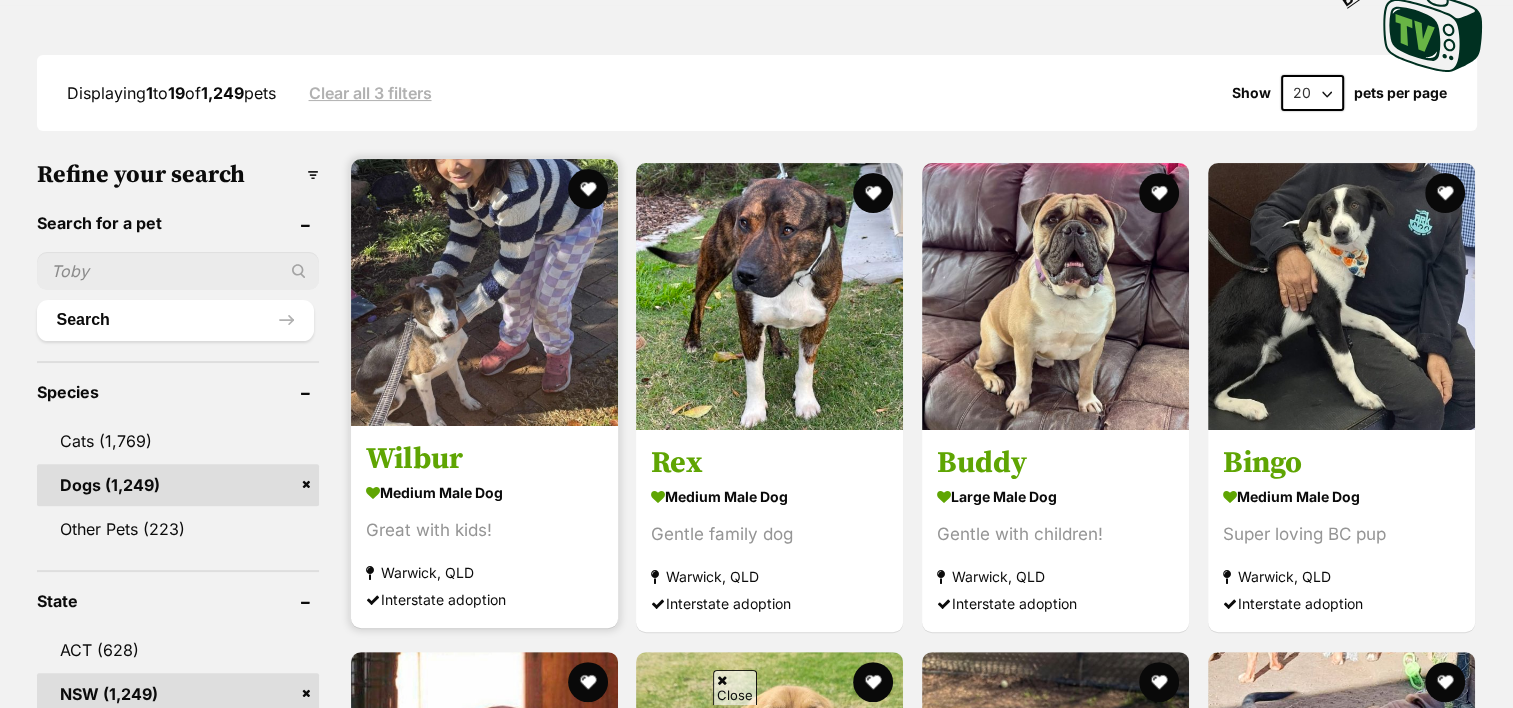 scroll, scrollTop: 604, scrollLeft: 0, axis: vertical 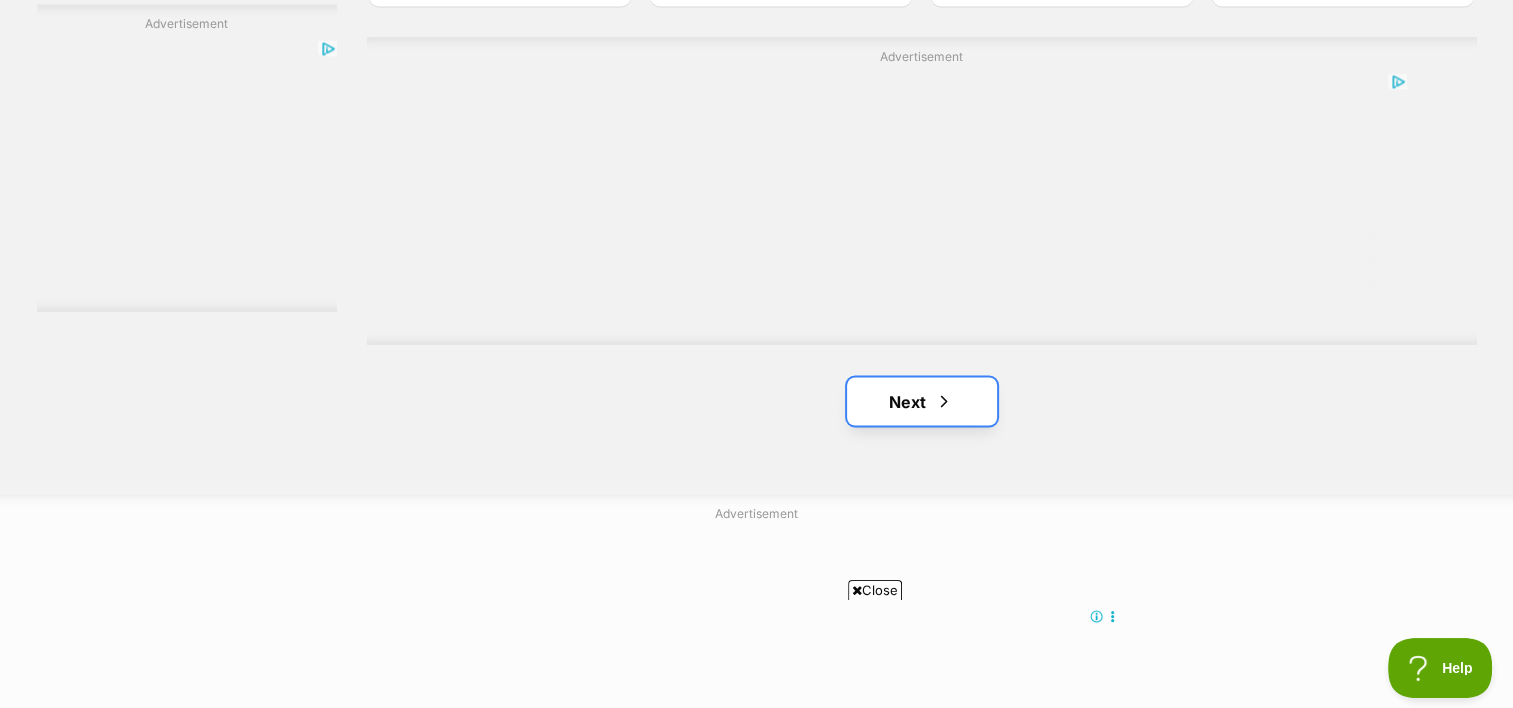 click on "Next" at bounding box center (922, 401) 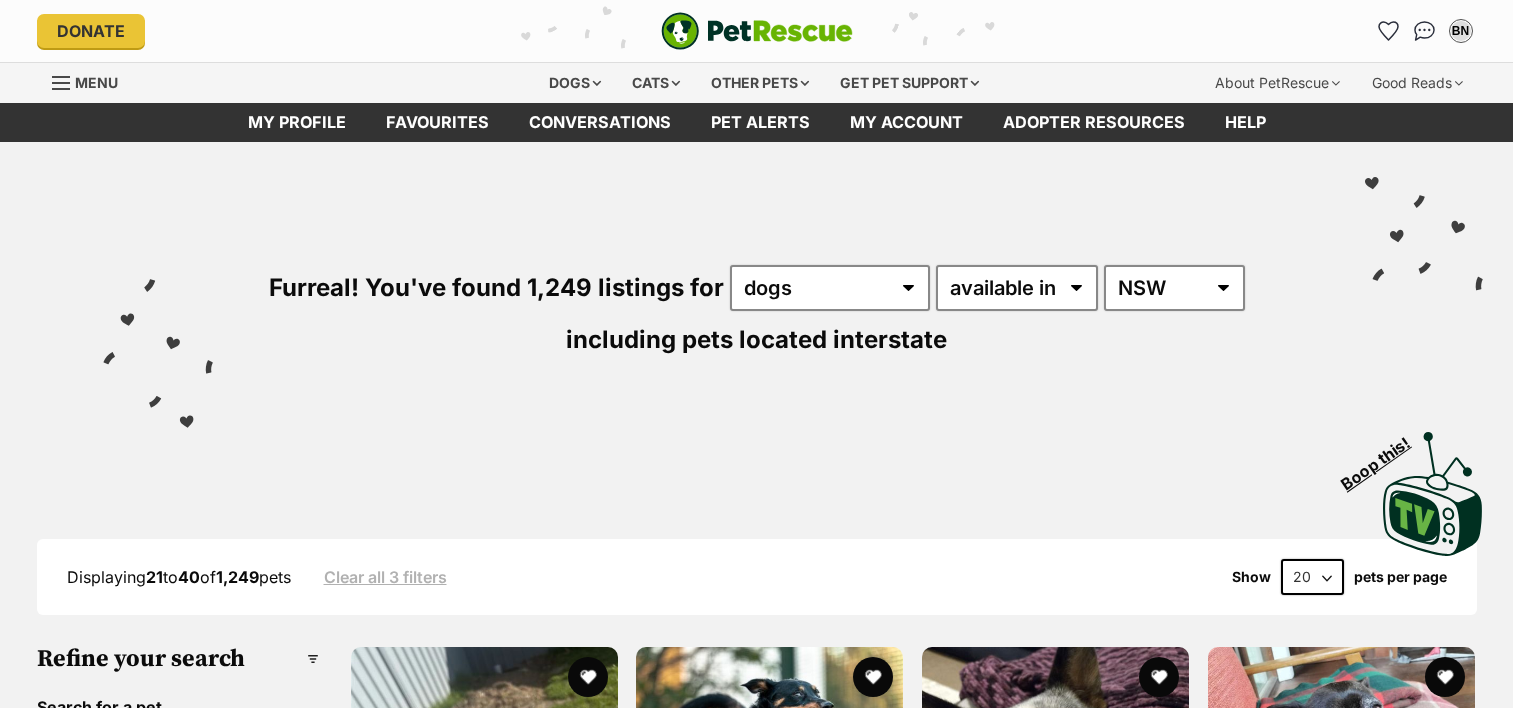 scroll, scrollTop: 0, scrollLeft: 0, axis: both 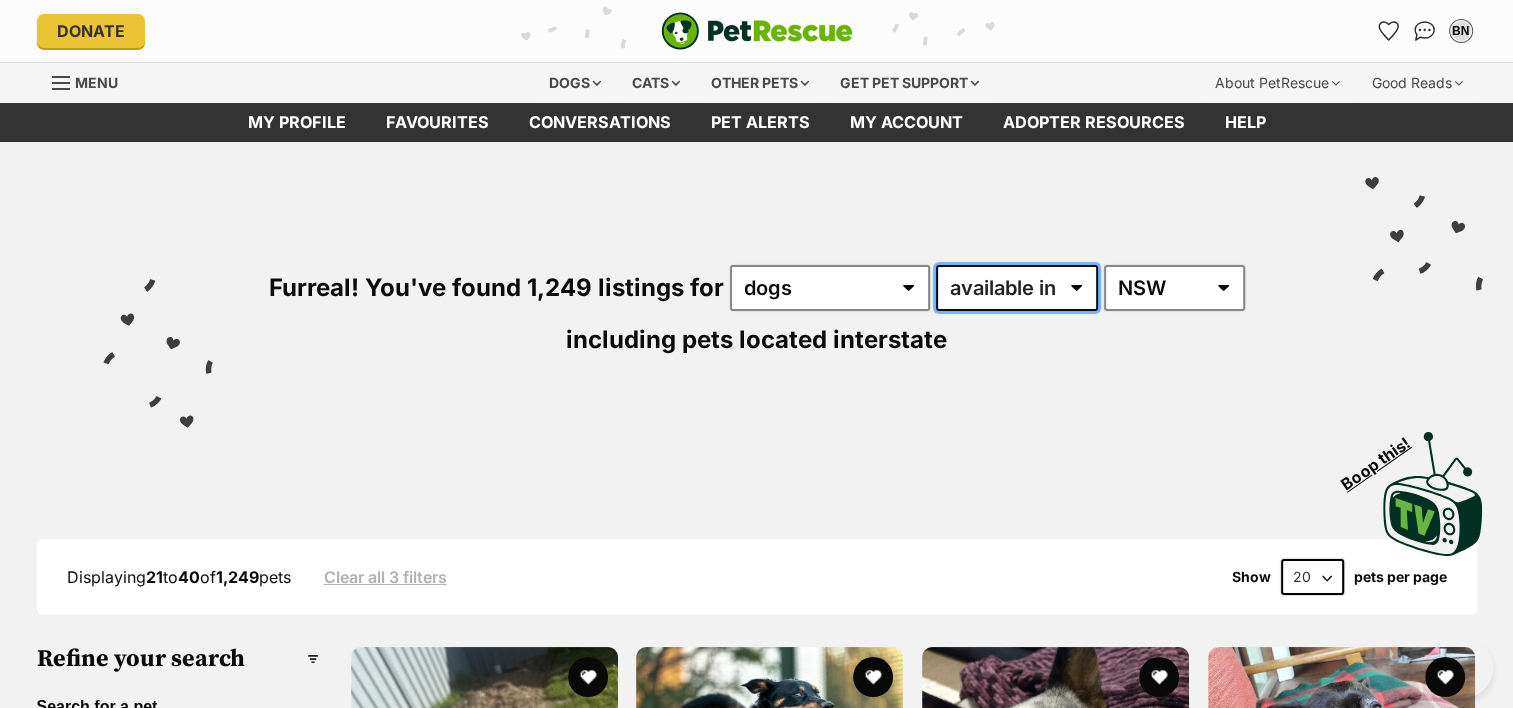 click on "available in
located in" at bounding box center [1017, 288] 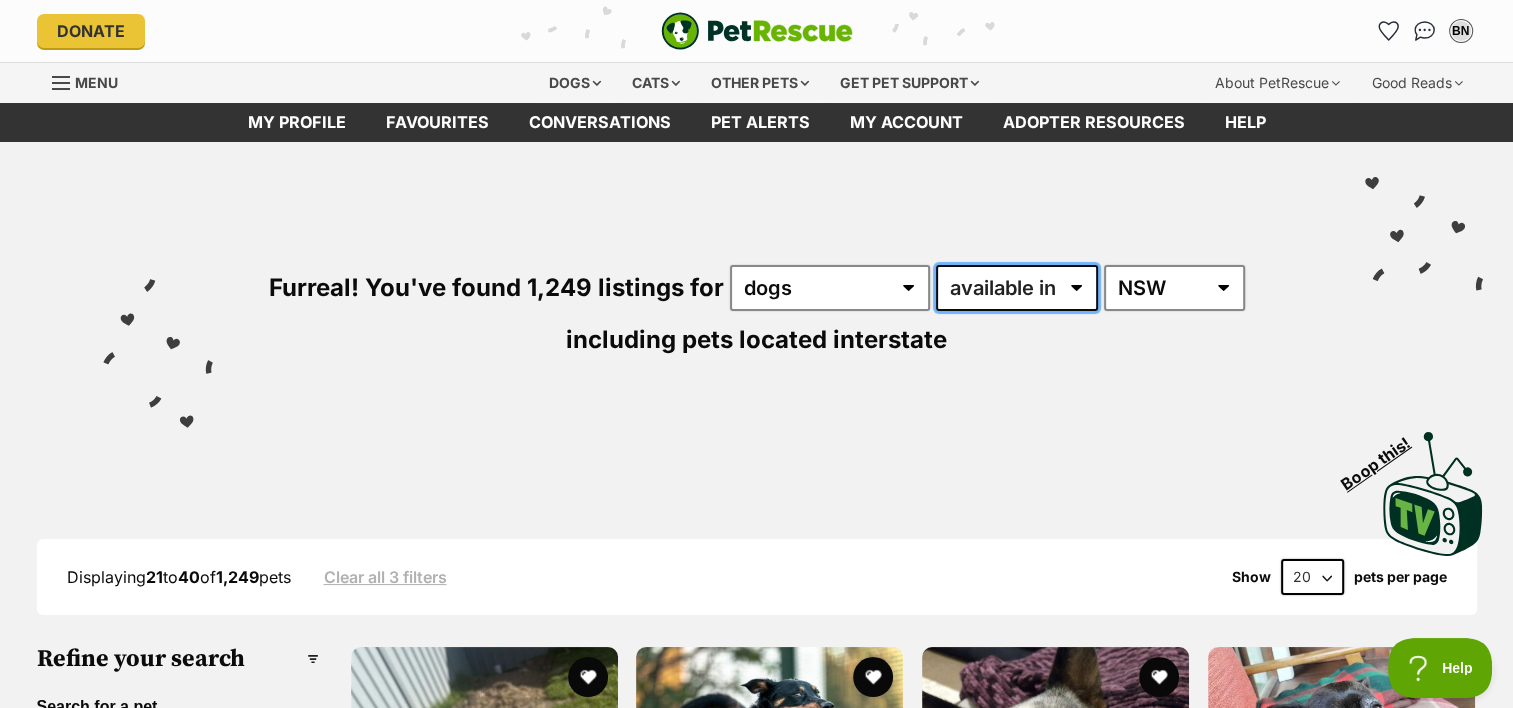 scroll, scrollTop: 0, scrollLeft: 0, axis: both 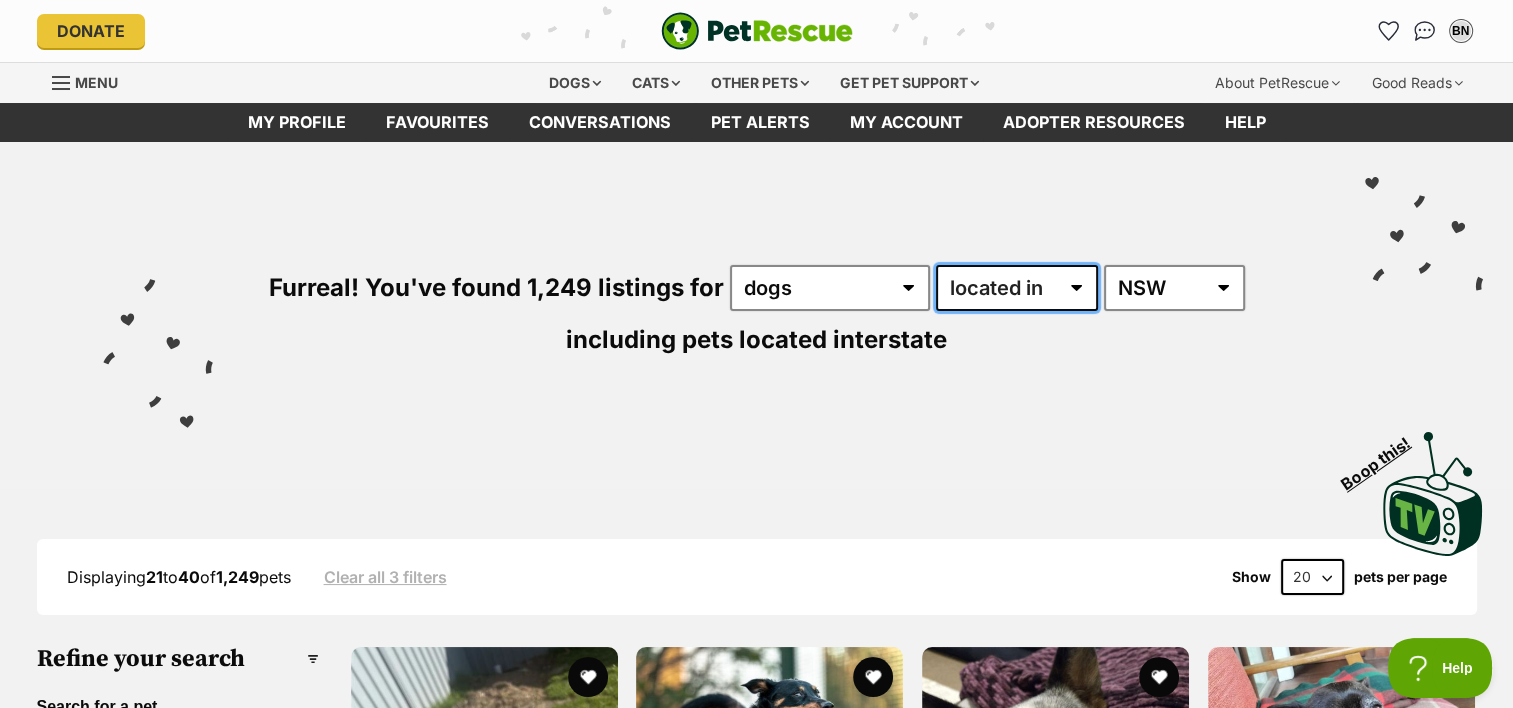 click on "available in
located in" at bounding box center [1017, 288] 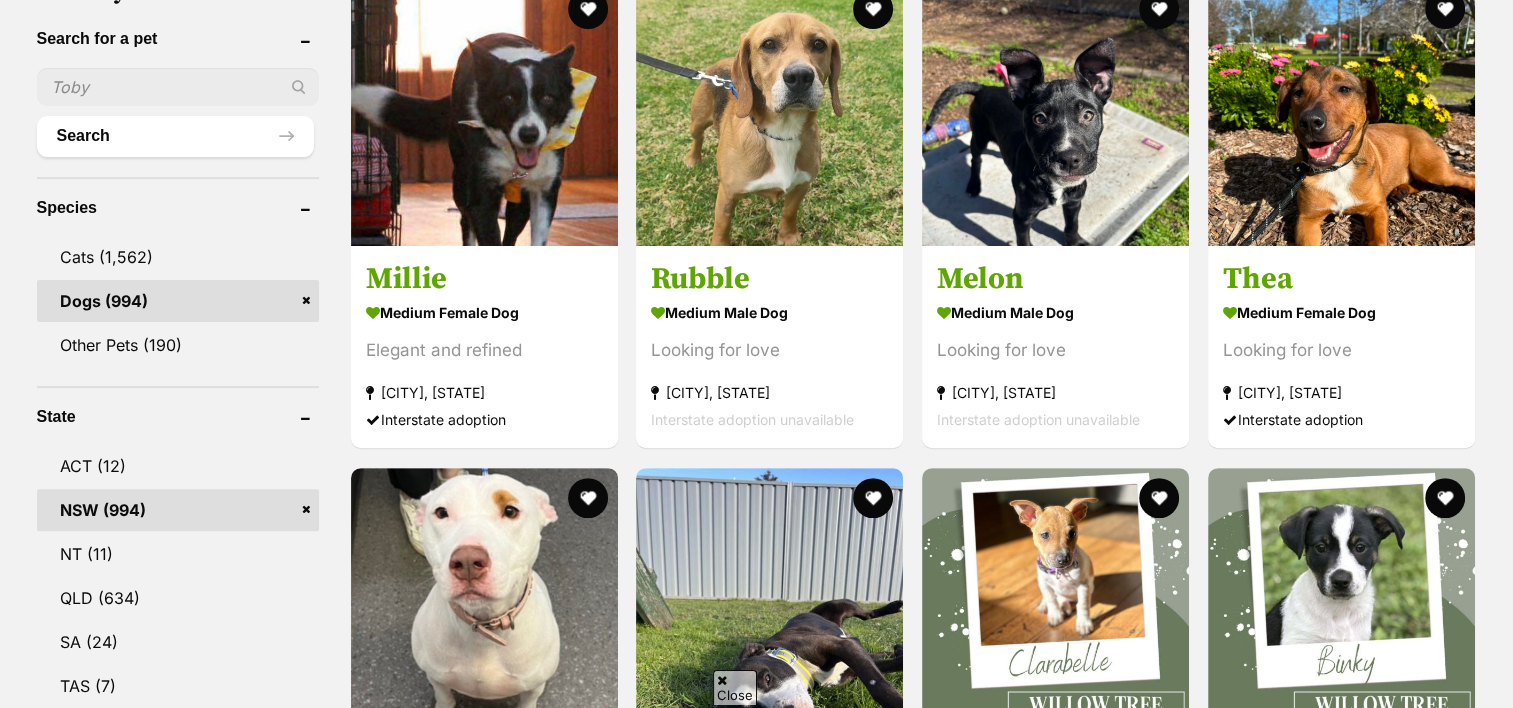 scroll, scrollTop: 620, scrollLeft: 0, axis: vertical 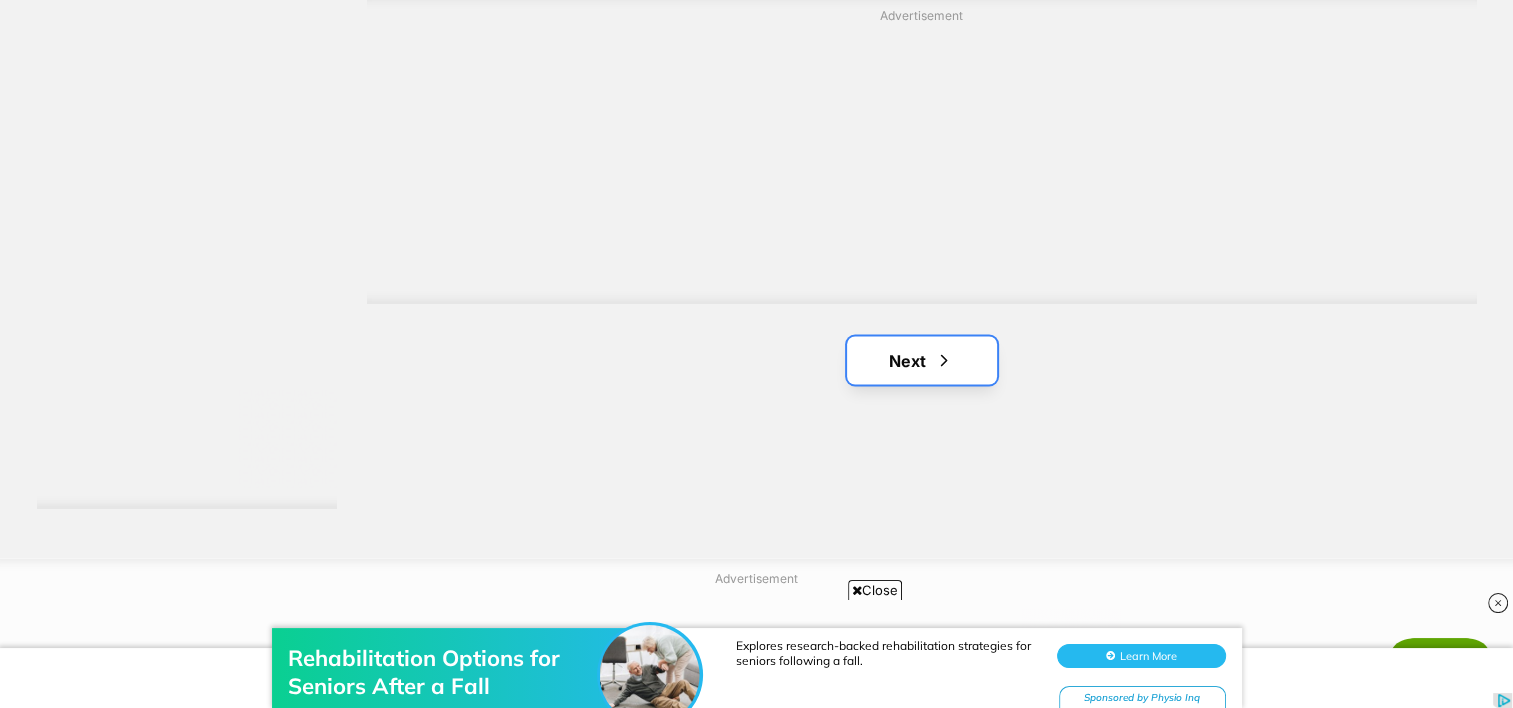 click on "Next" at bounding box center (922, 360) 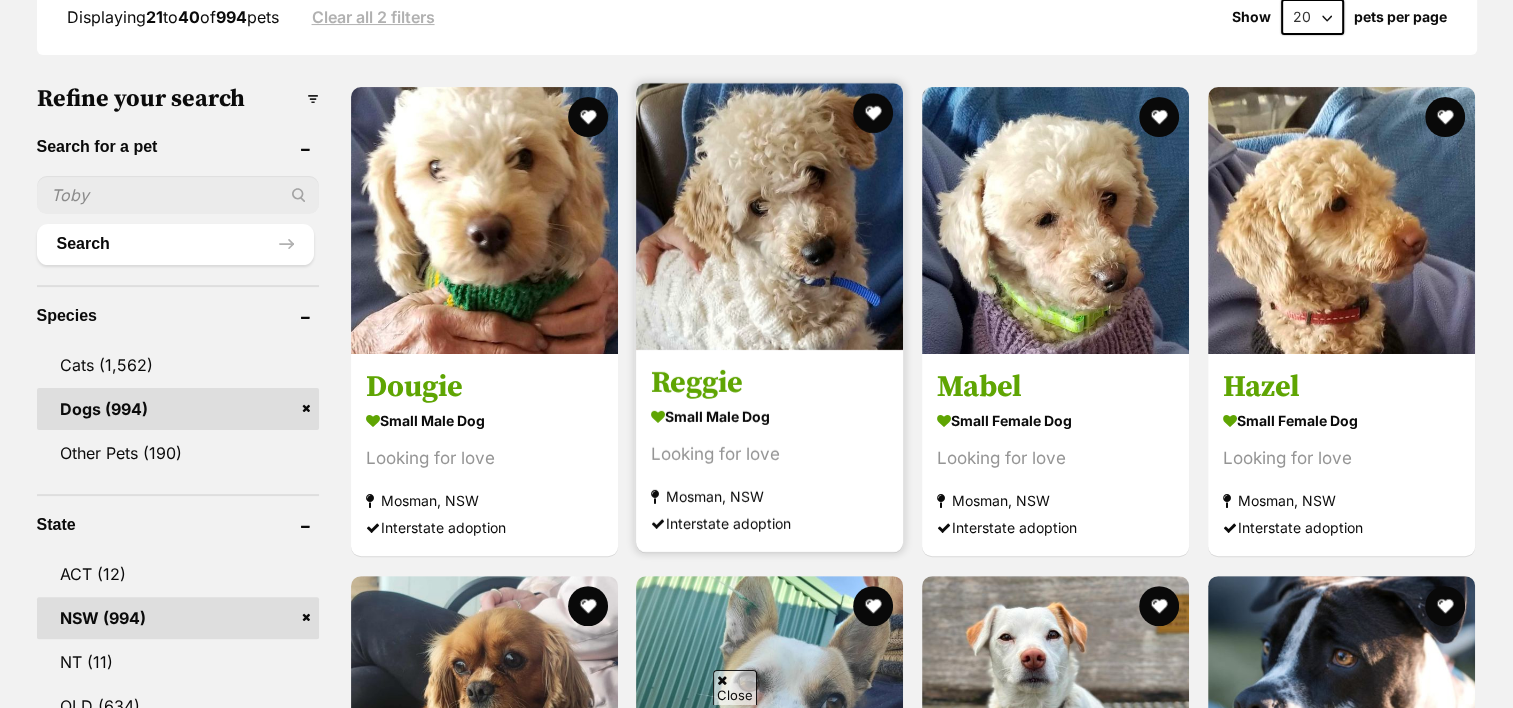 scroll, scrollTop: 518, scrollLeft: 0, axis: vertical 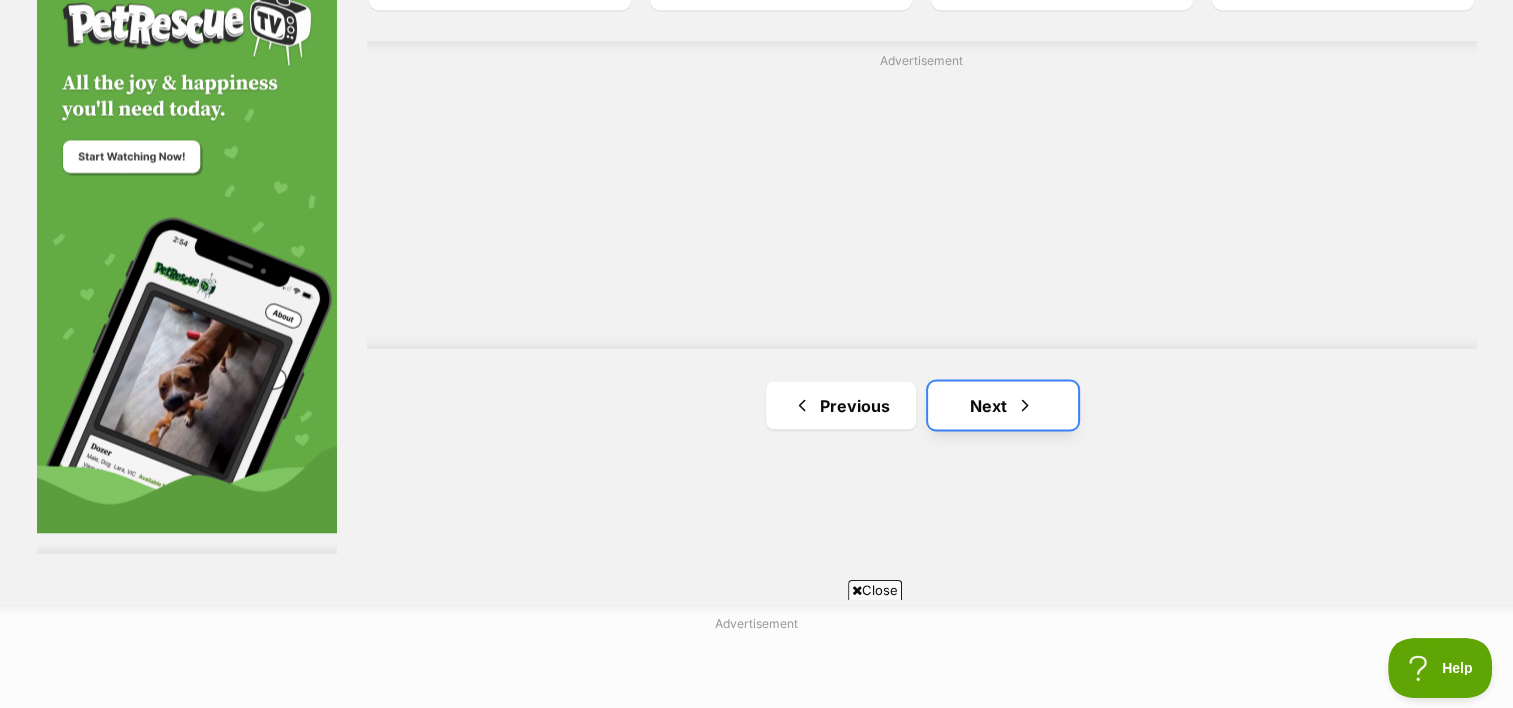 click on "Next" at bounding box center [1003, 405] 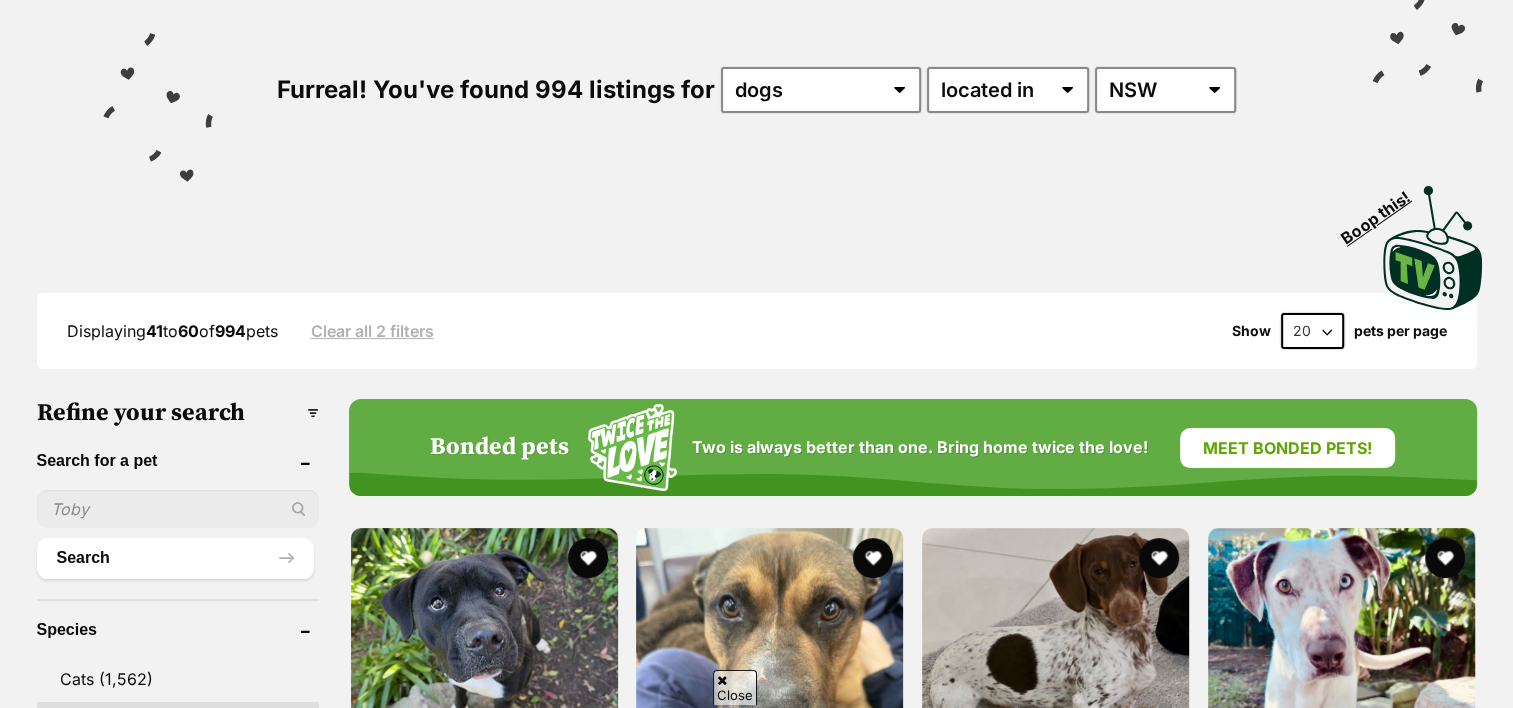 scroll, scrollTop: 410, scrollLeft: 0, axis: vertical 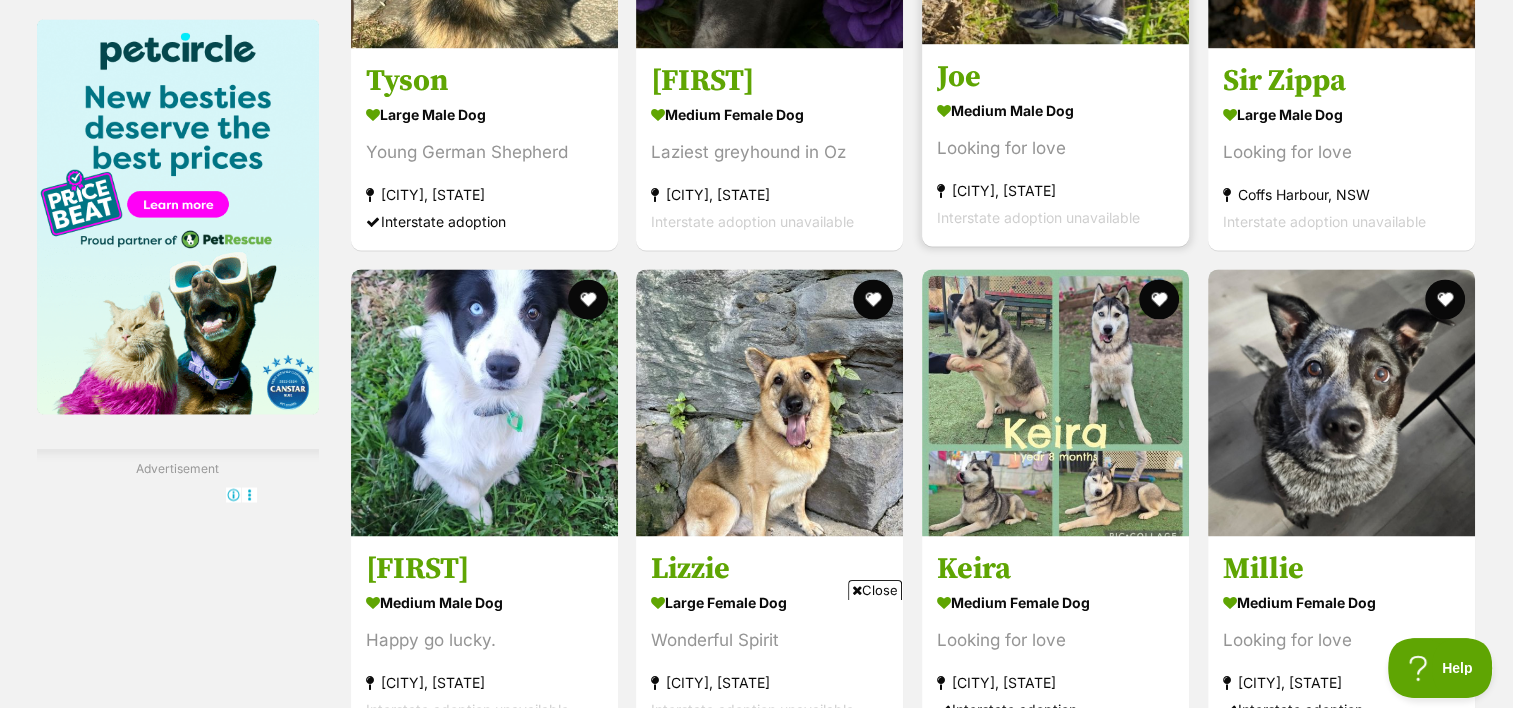 click at bounding box center [1055, 402] 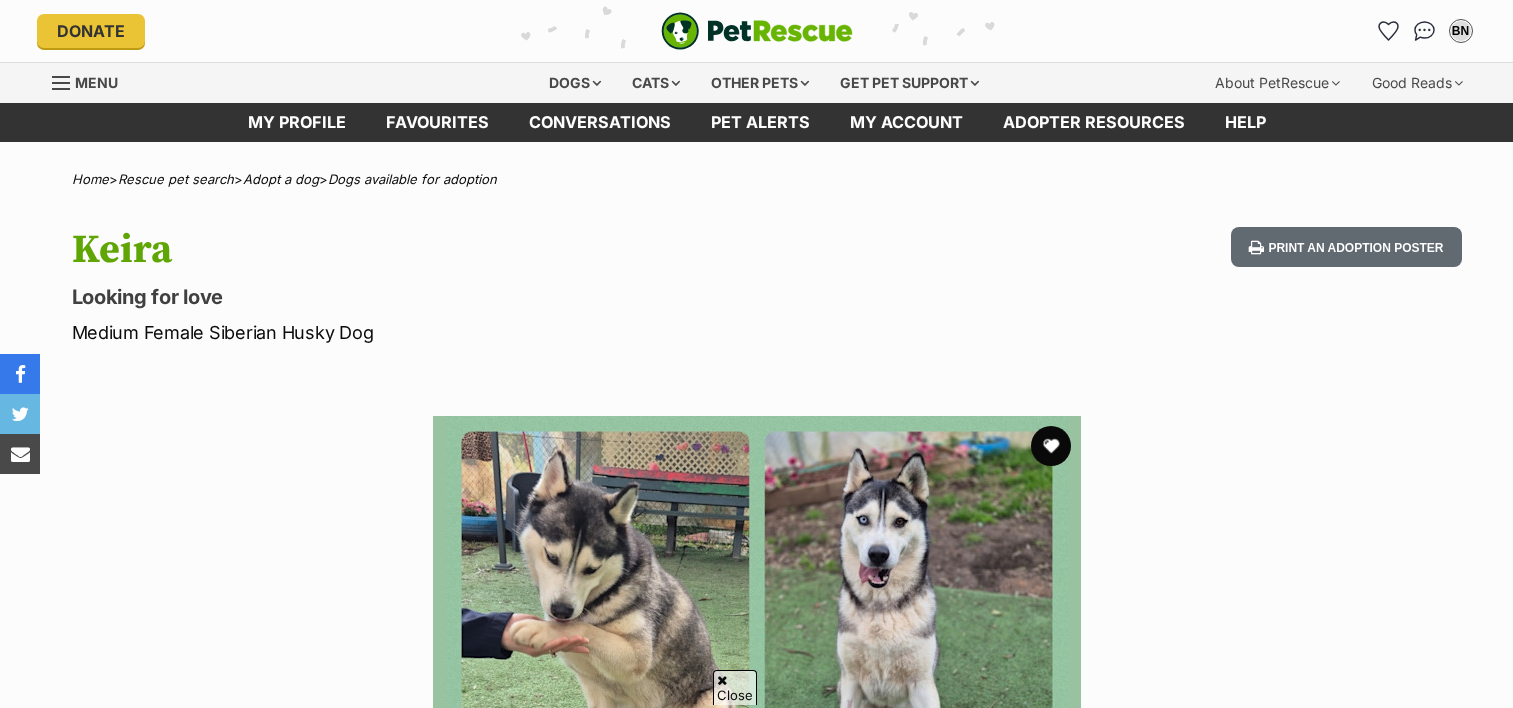 scroll, scrollTop: 90, scrollLeft: 0, axis: vertical 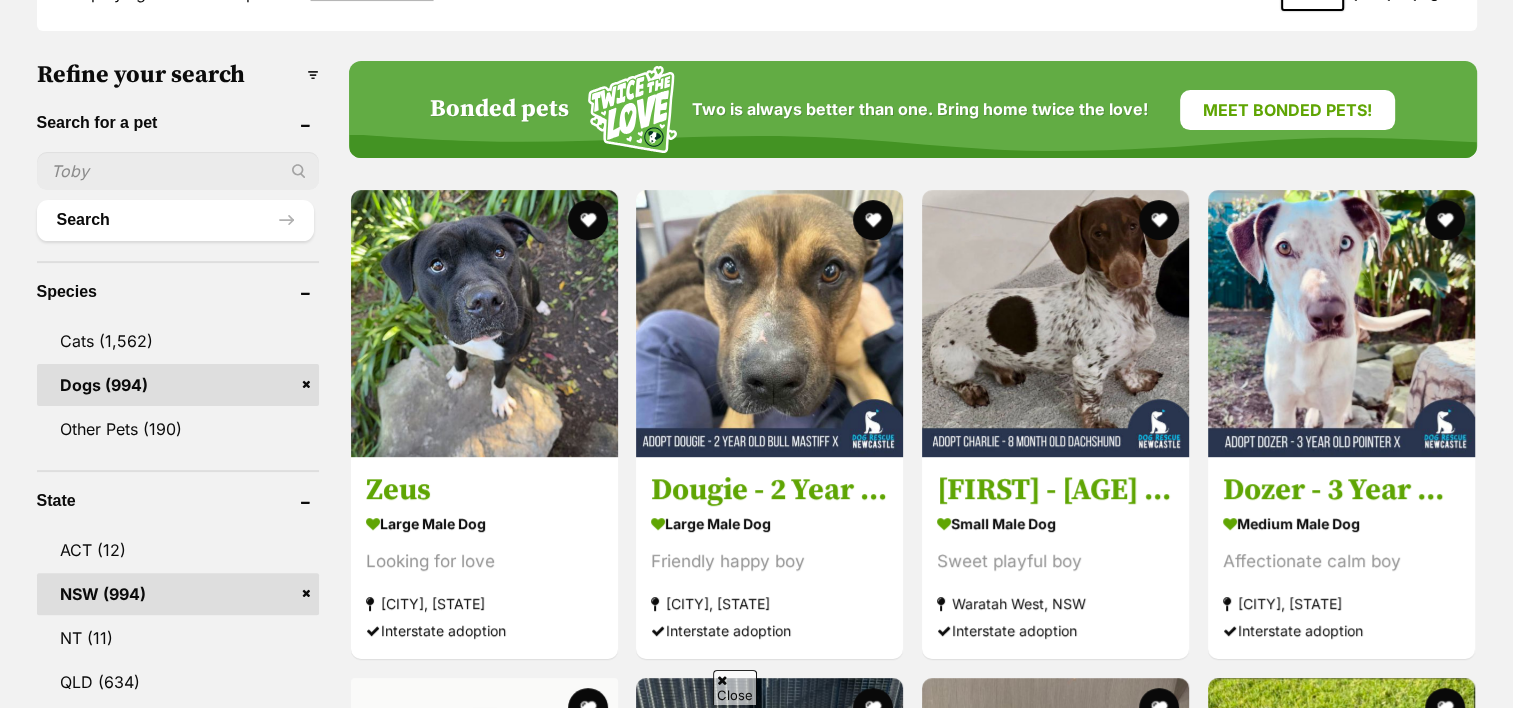 click at bounding box center (178, 171) 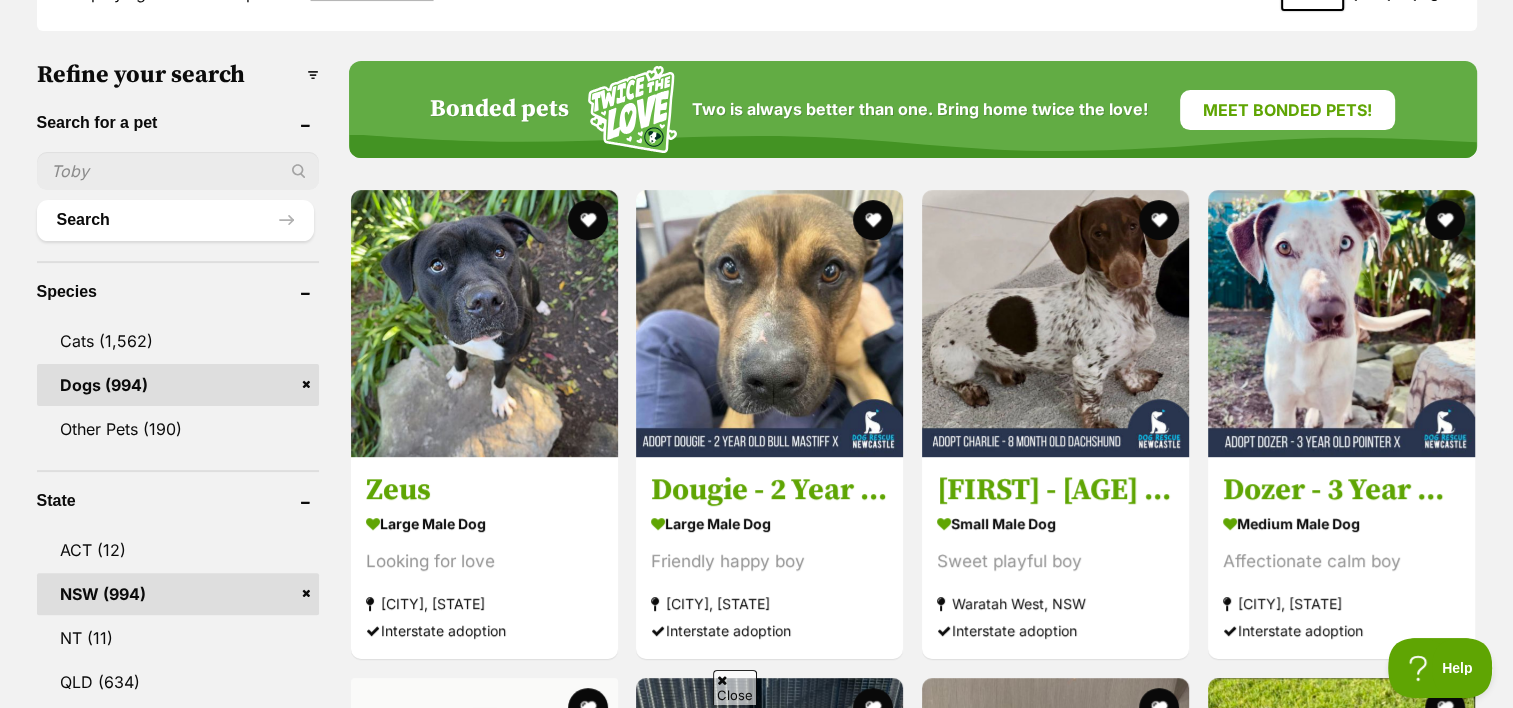 scroll, scrollTop: 0, scrollLeft: 0, axis: both 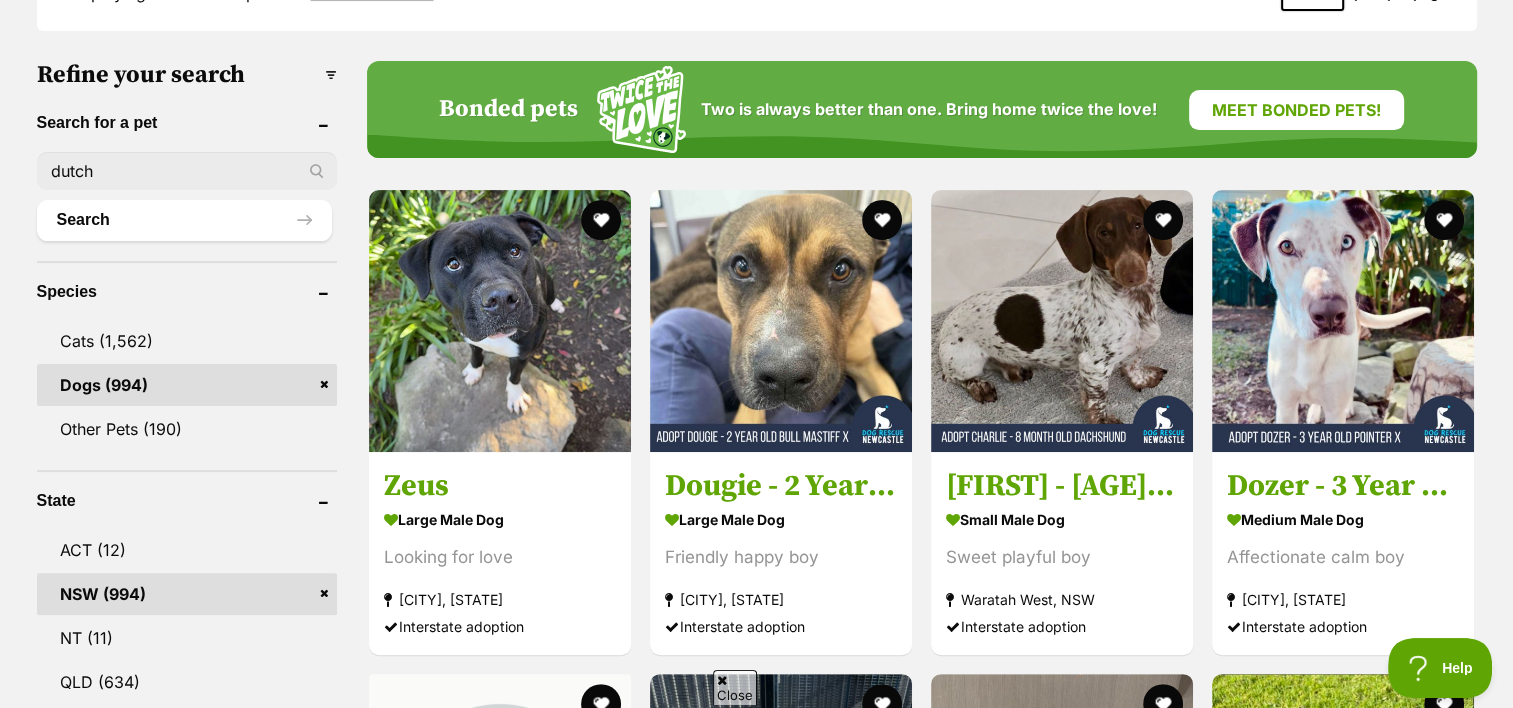 type on "dutch" 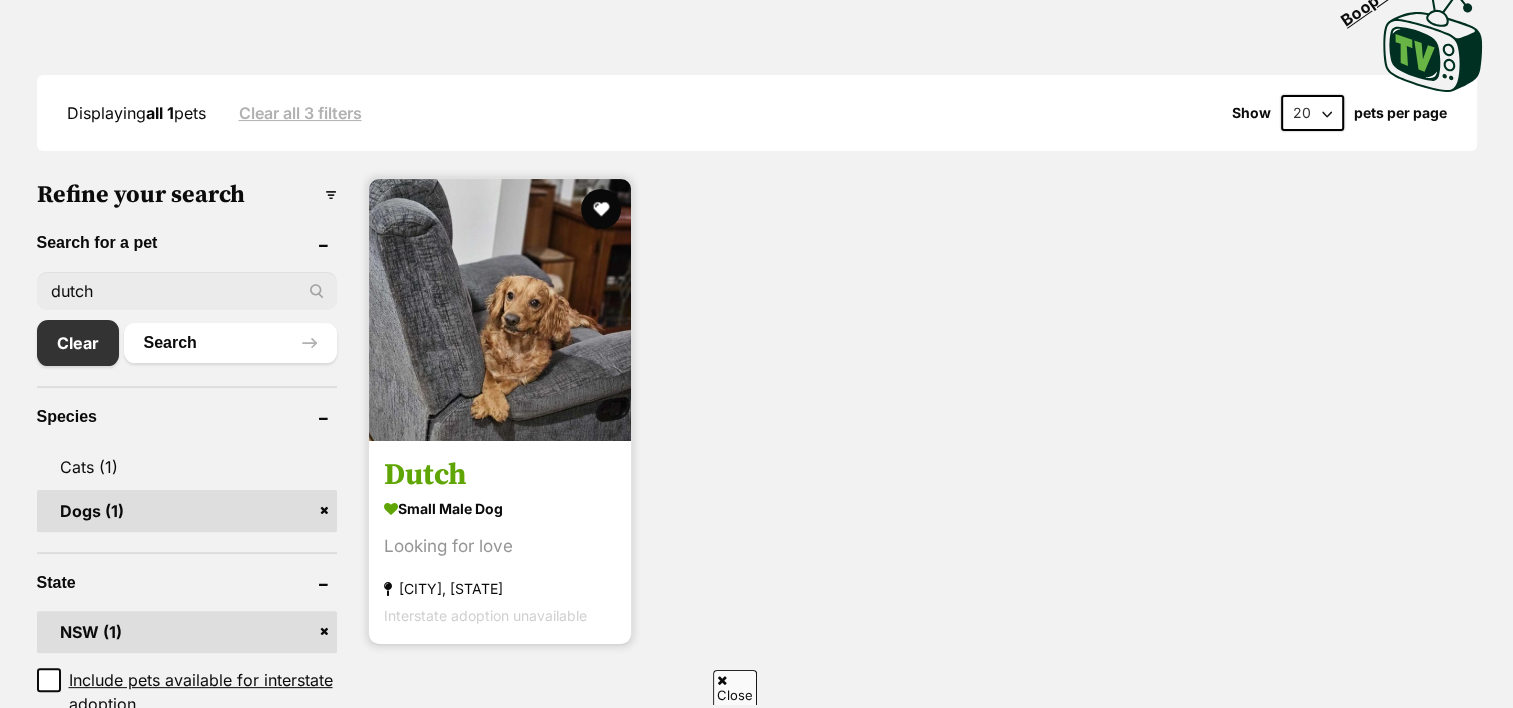 scroll, scrollTop: 416, scrollLeft: 0, axis: vertical 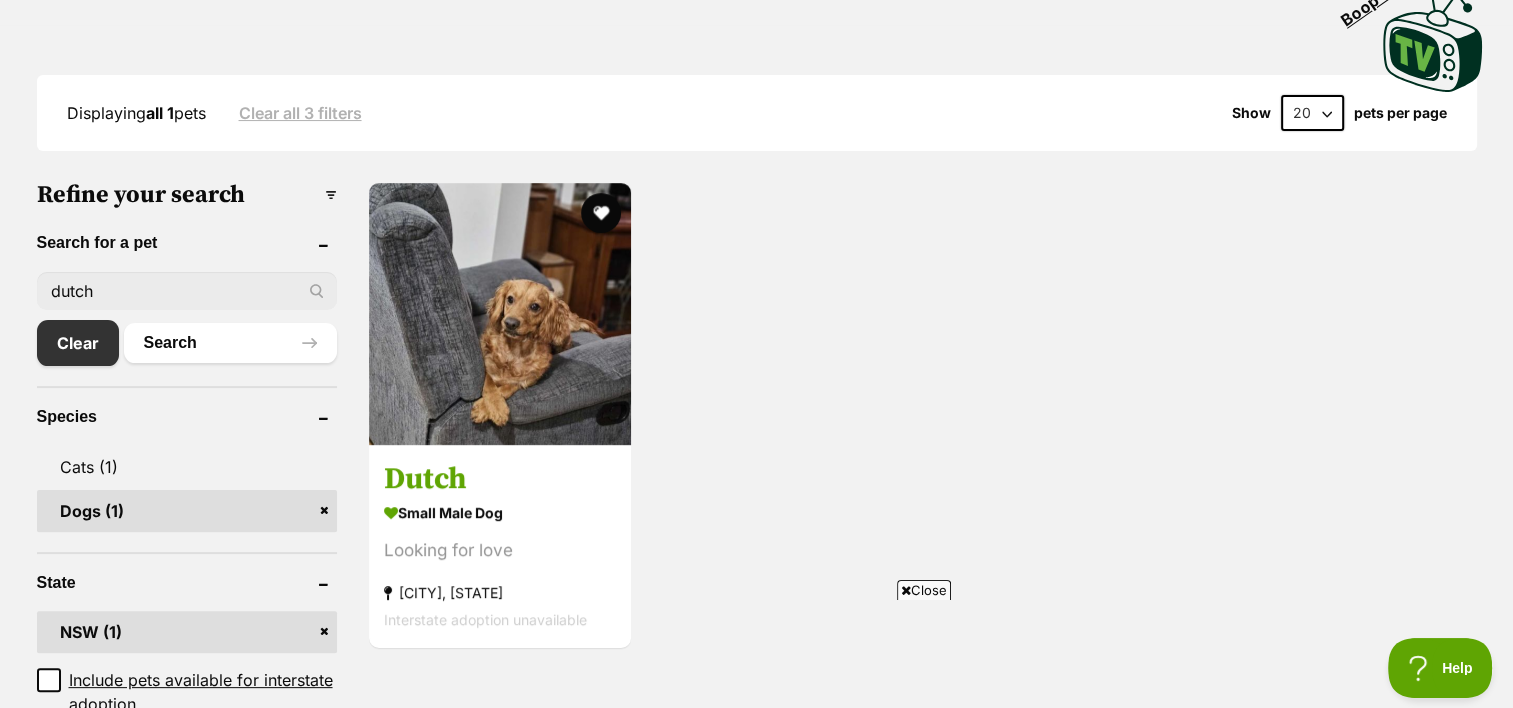 click on "Clear all 3 filters" at bounding box center [300, 113] 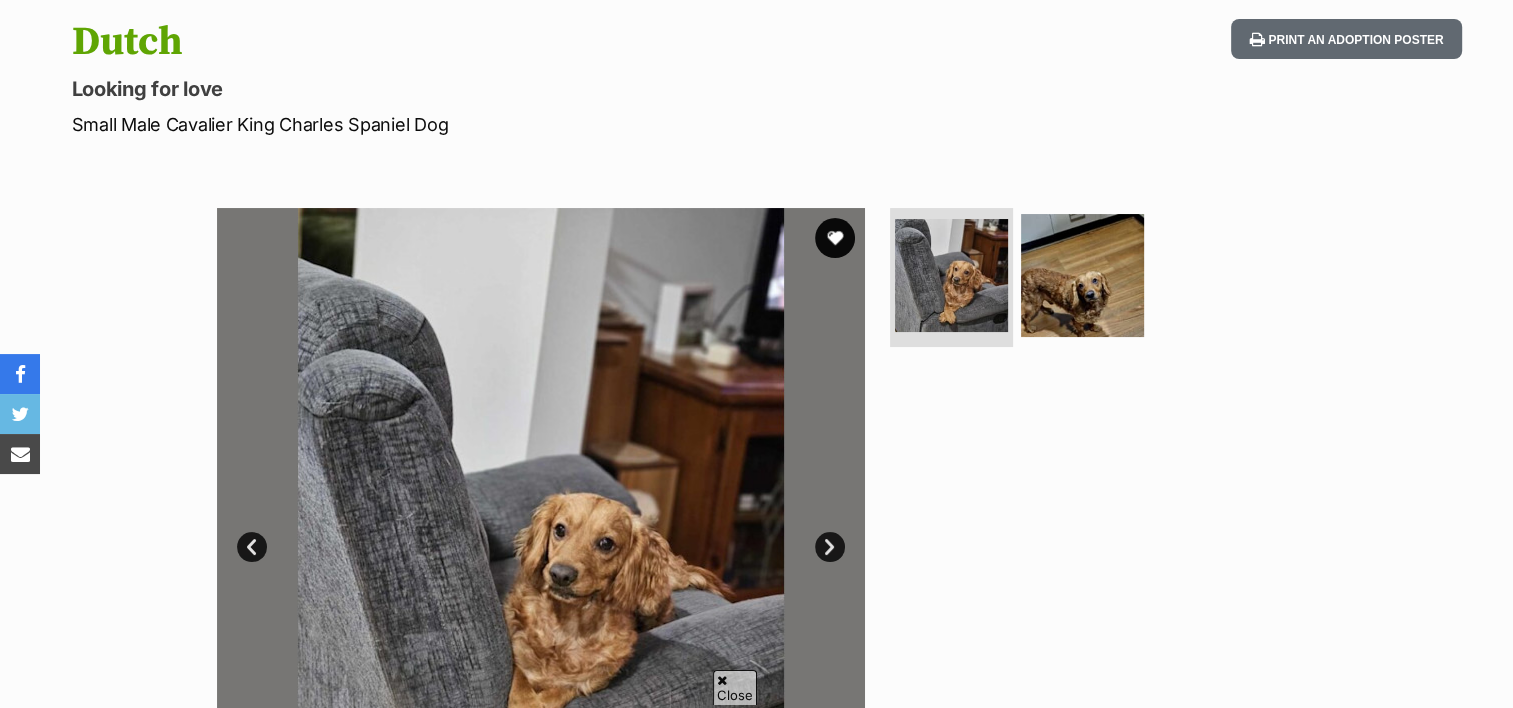scroll, scrollTop: 208, scrollLeft: 0, axis: vertical 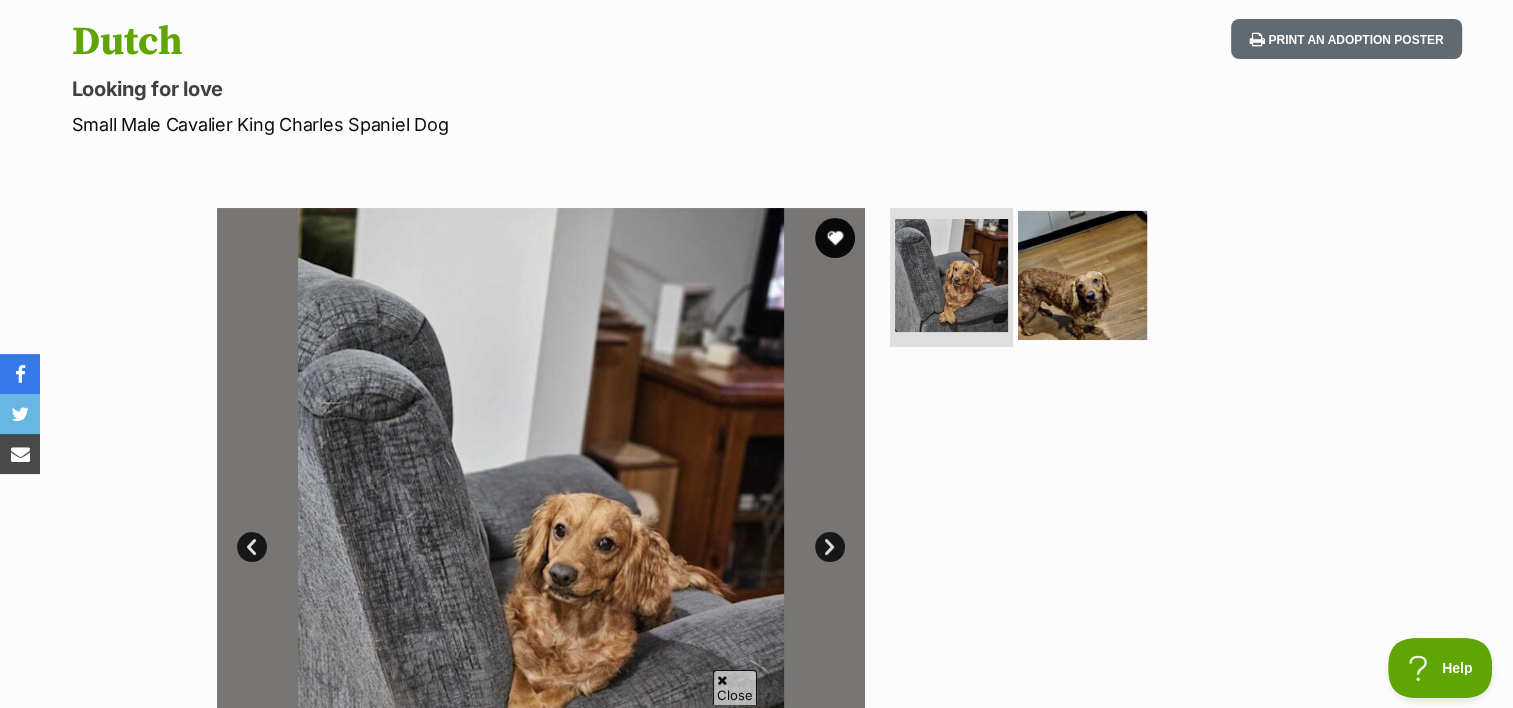 click at bounding box center [1082, 274] 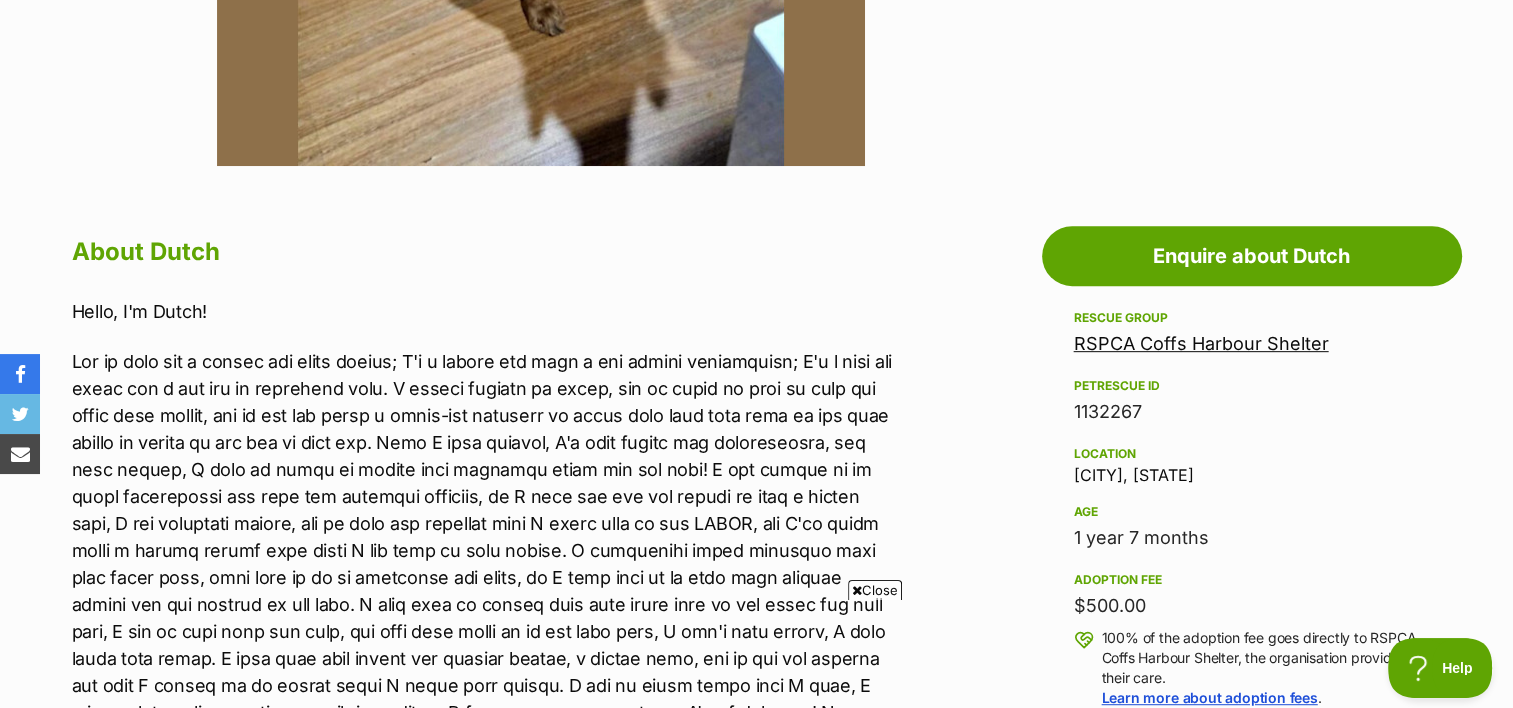 scroll, scrollTop: 1082, scrollLeft: 0, axis: vertical 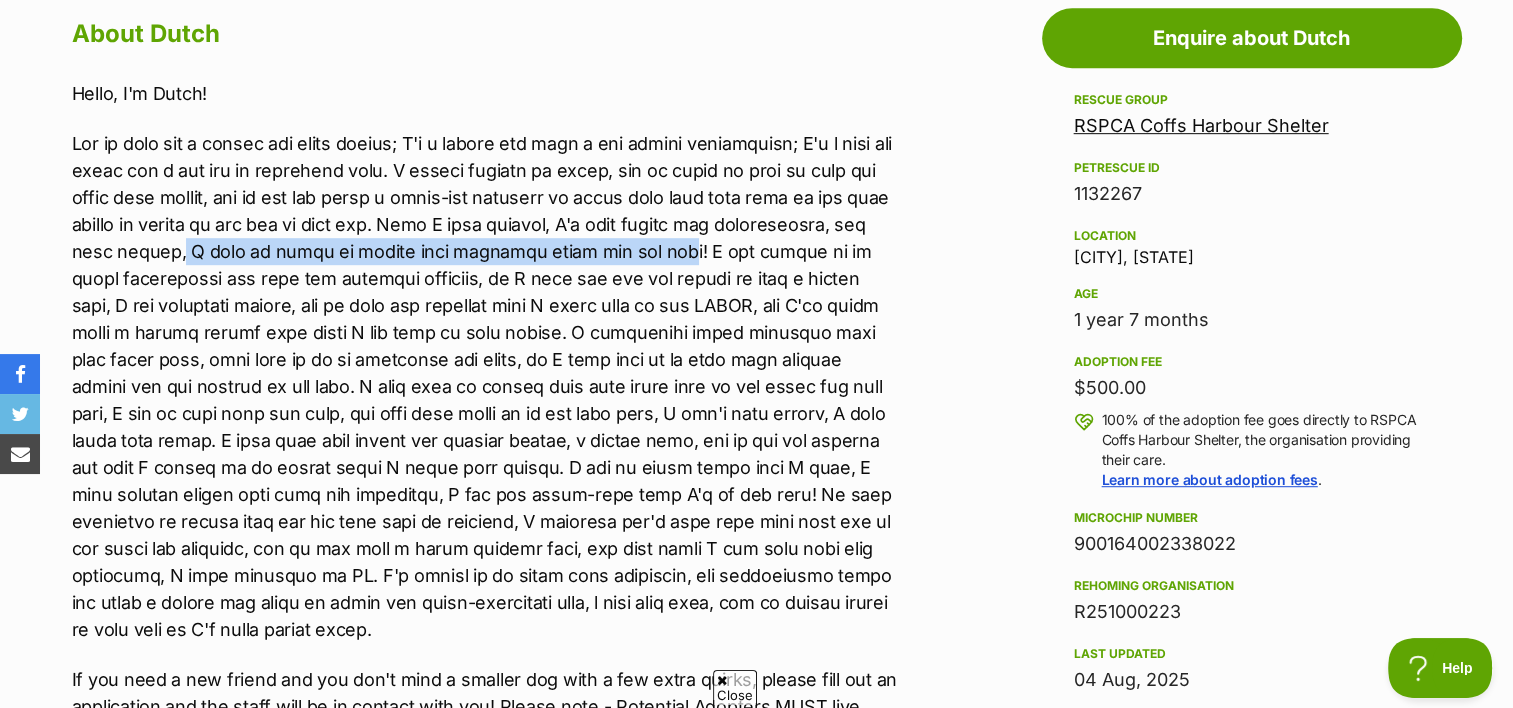 drag, startPoint x: 214, startPoint y: 247, endPoint x: 682, endPoint y: 251, distance: 468.0171 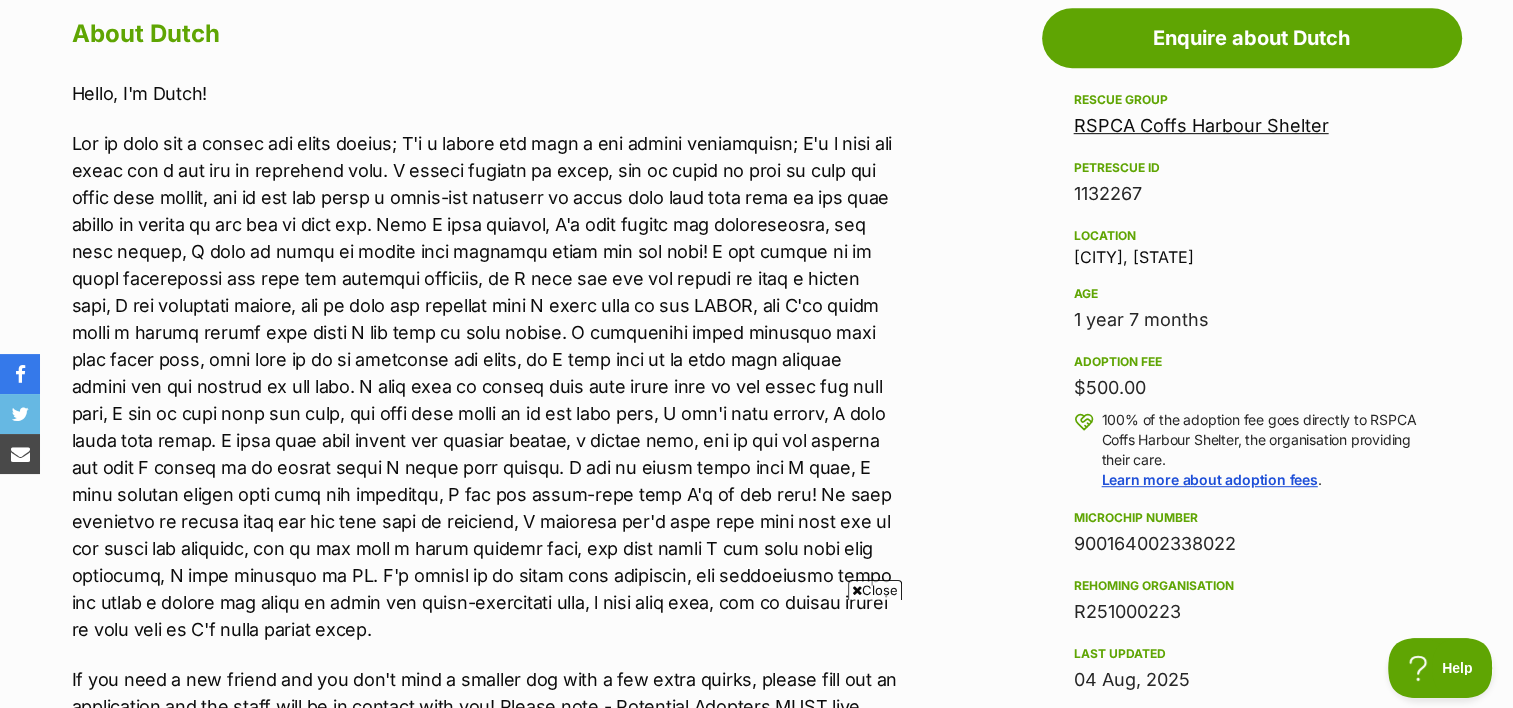 click at bounding box center [485, 386] 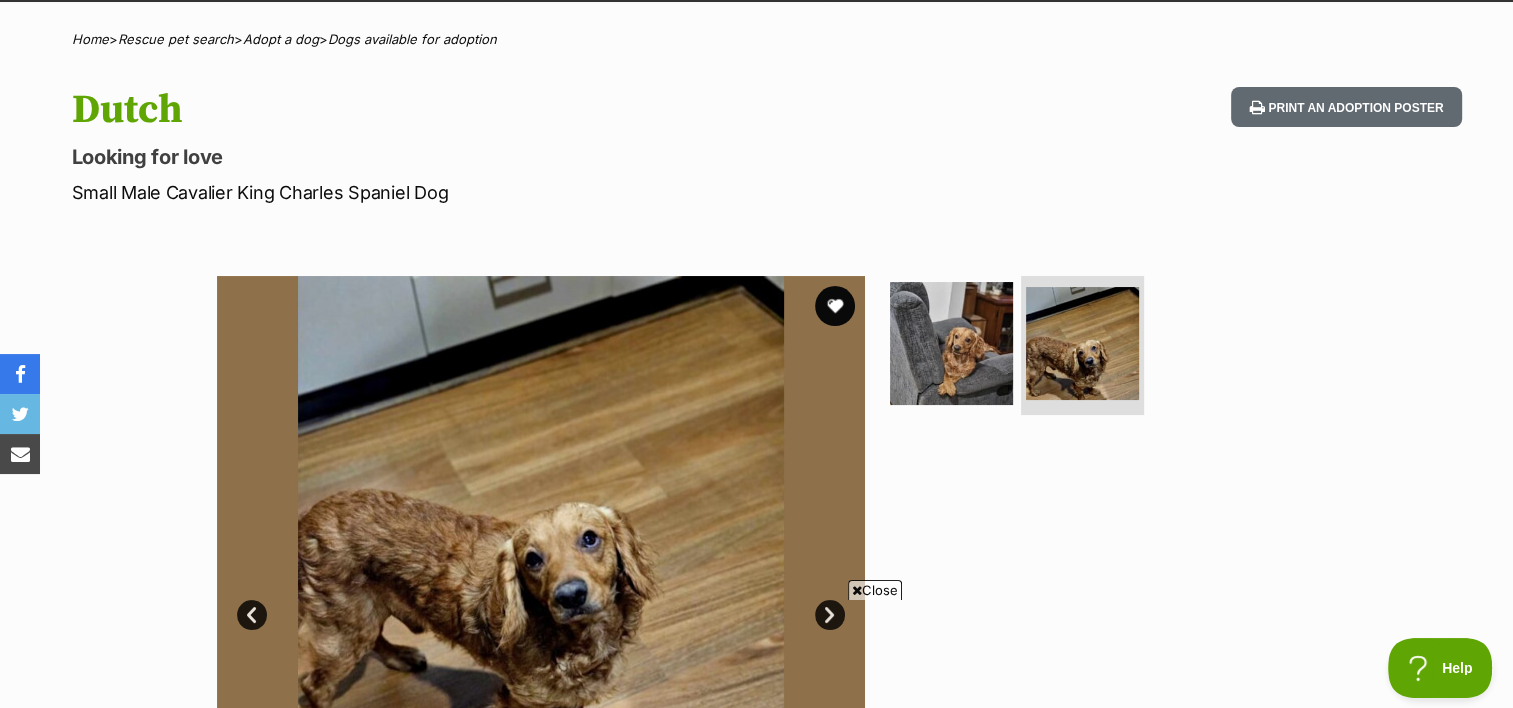 scroll, scrollTop: 367, scrollLeft: 0, axis: vertical 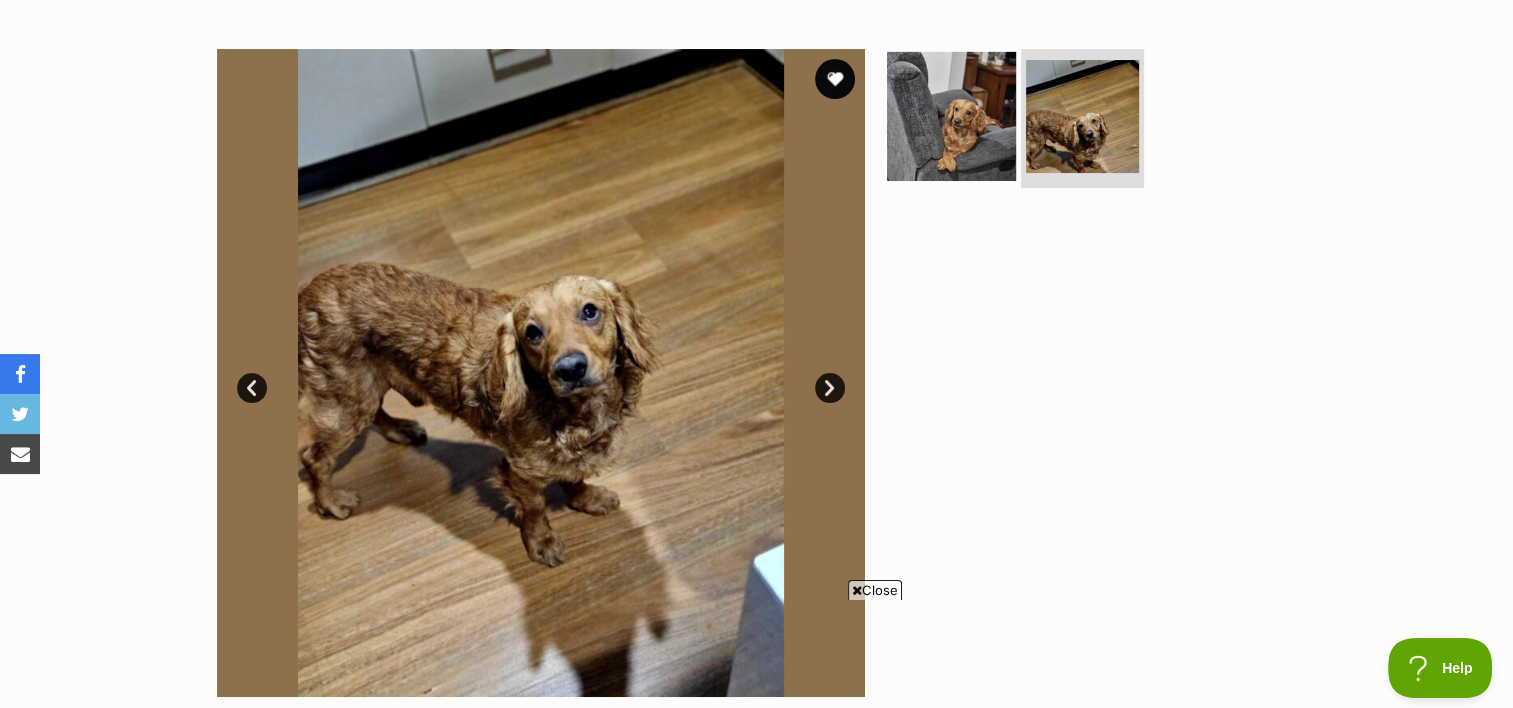 click at bounding box center [951, 115] 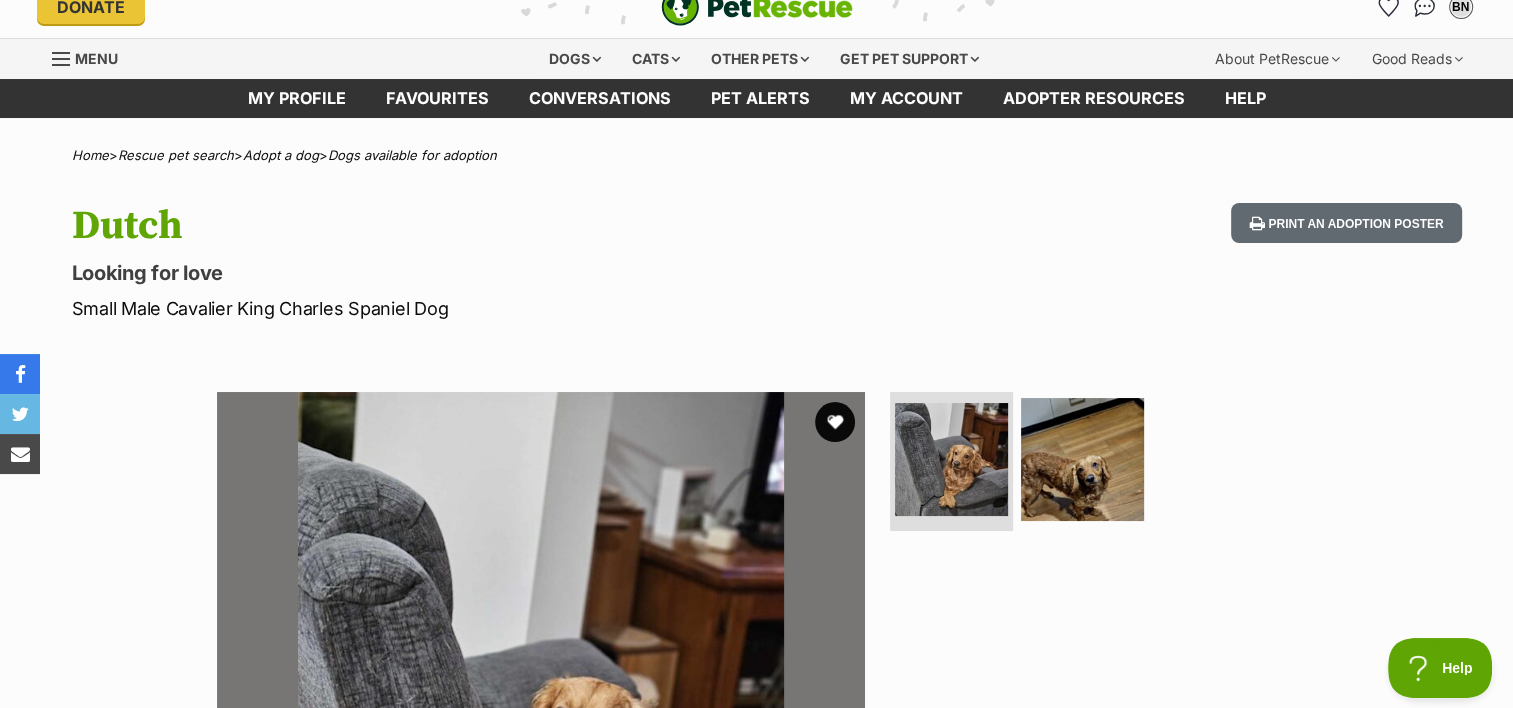 scroll, scrollTop: 23, scrollLeft: 0, axis: vertical 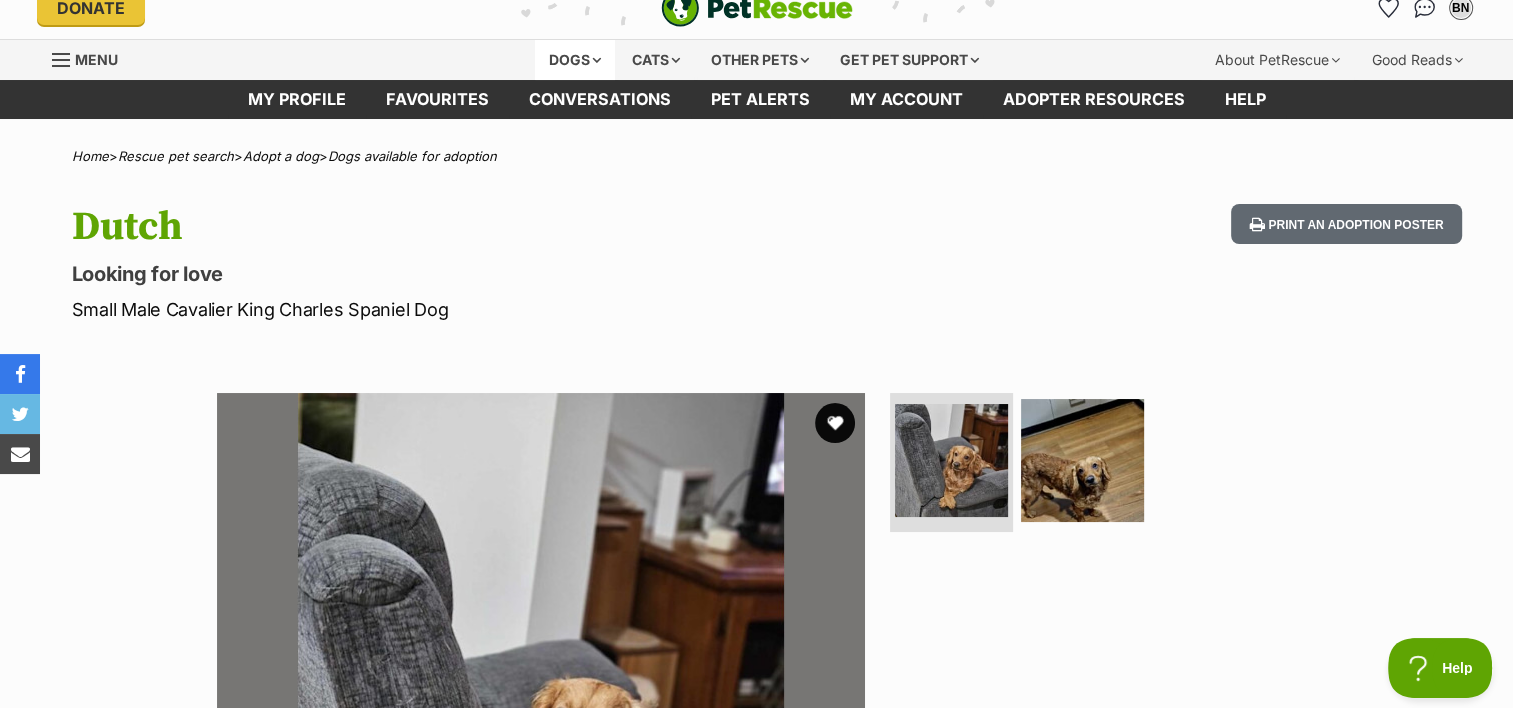 click on "Dogs" at bounding box center (575, 60) 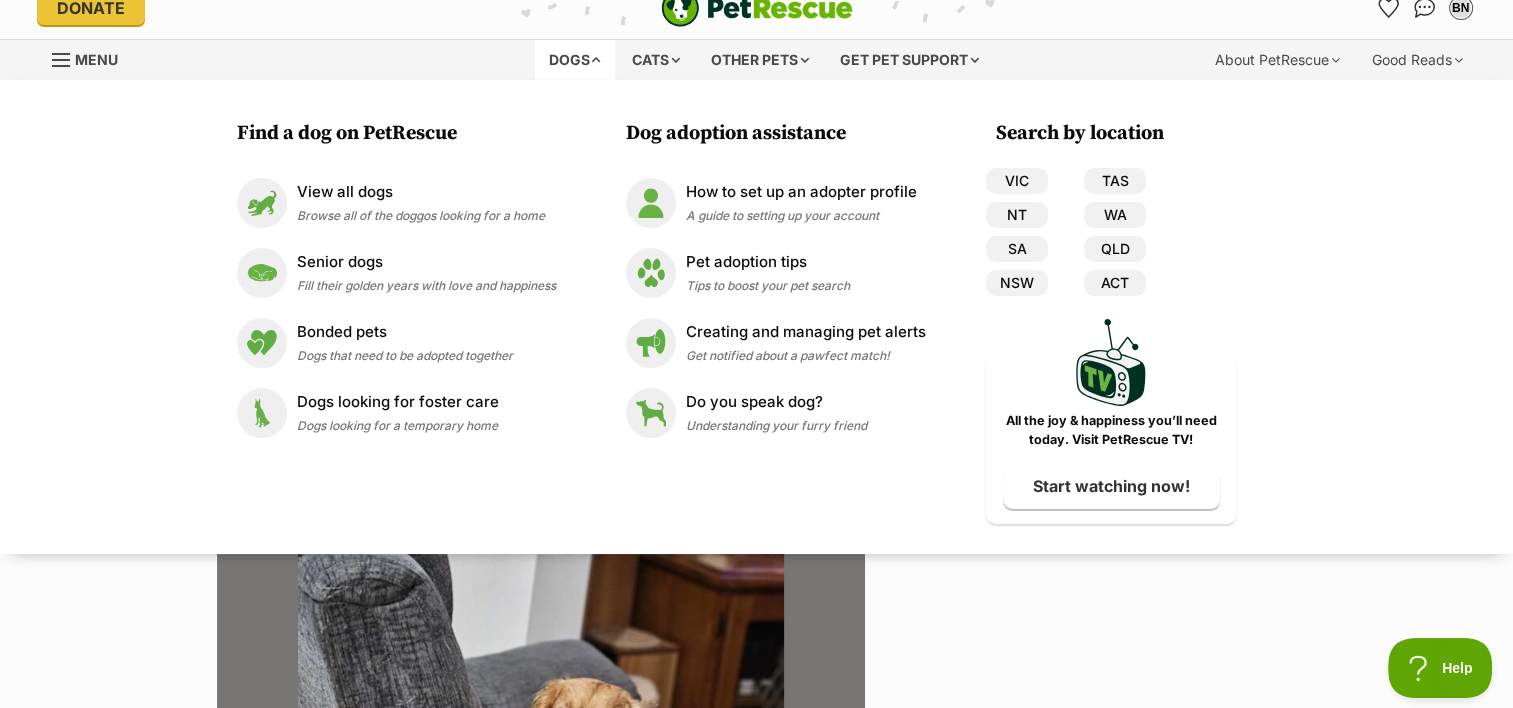 click on "Donate
PetRescue home
BN
My account
BN
Blake Nelson
Edit profile
Log out
Pet alerts
Pet alert matches
Account settings
Change password" at bounding box center [757, 8] 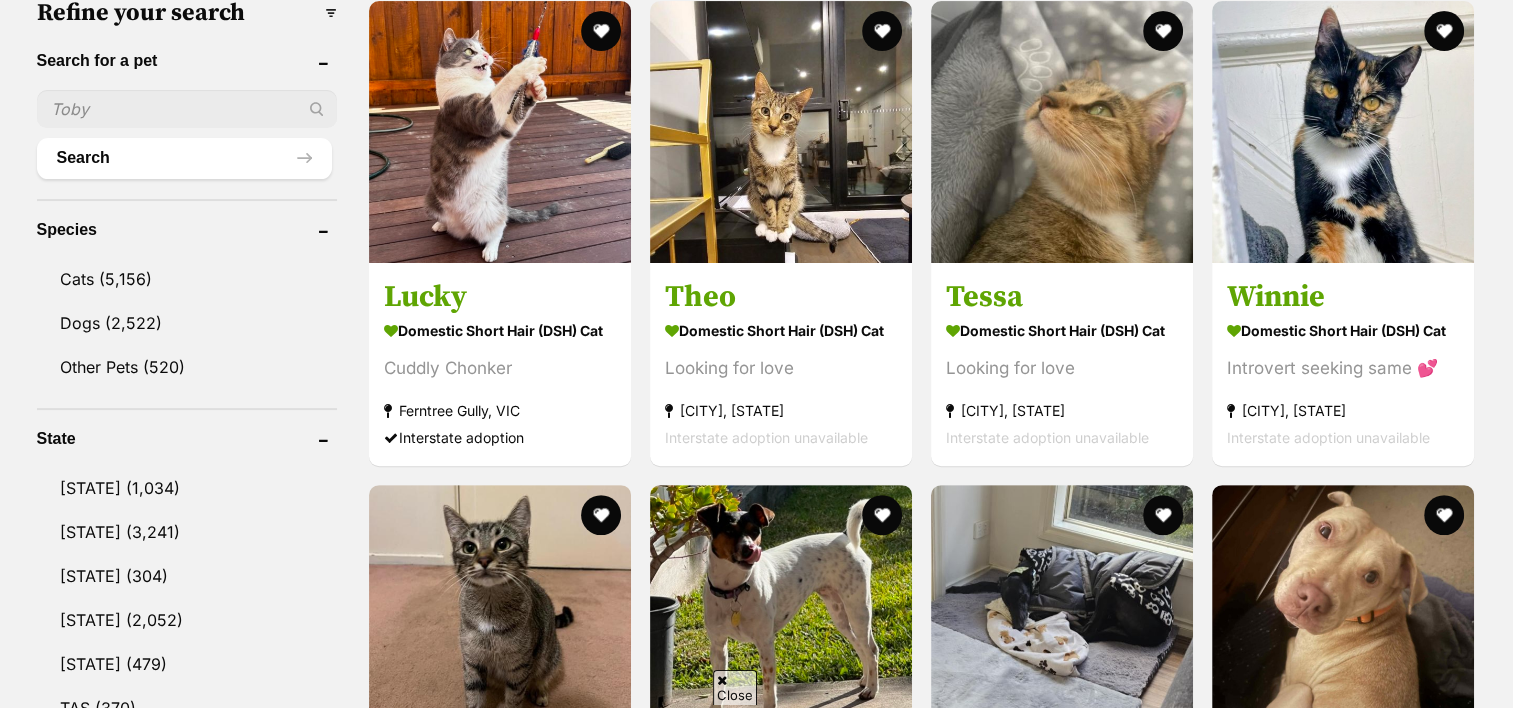 scroll, scrollTop: 206, scrollLeft: 0, axis: vertical 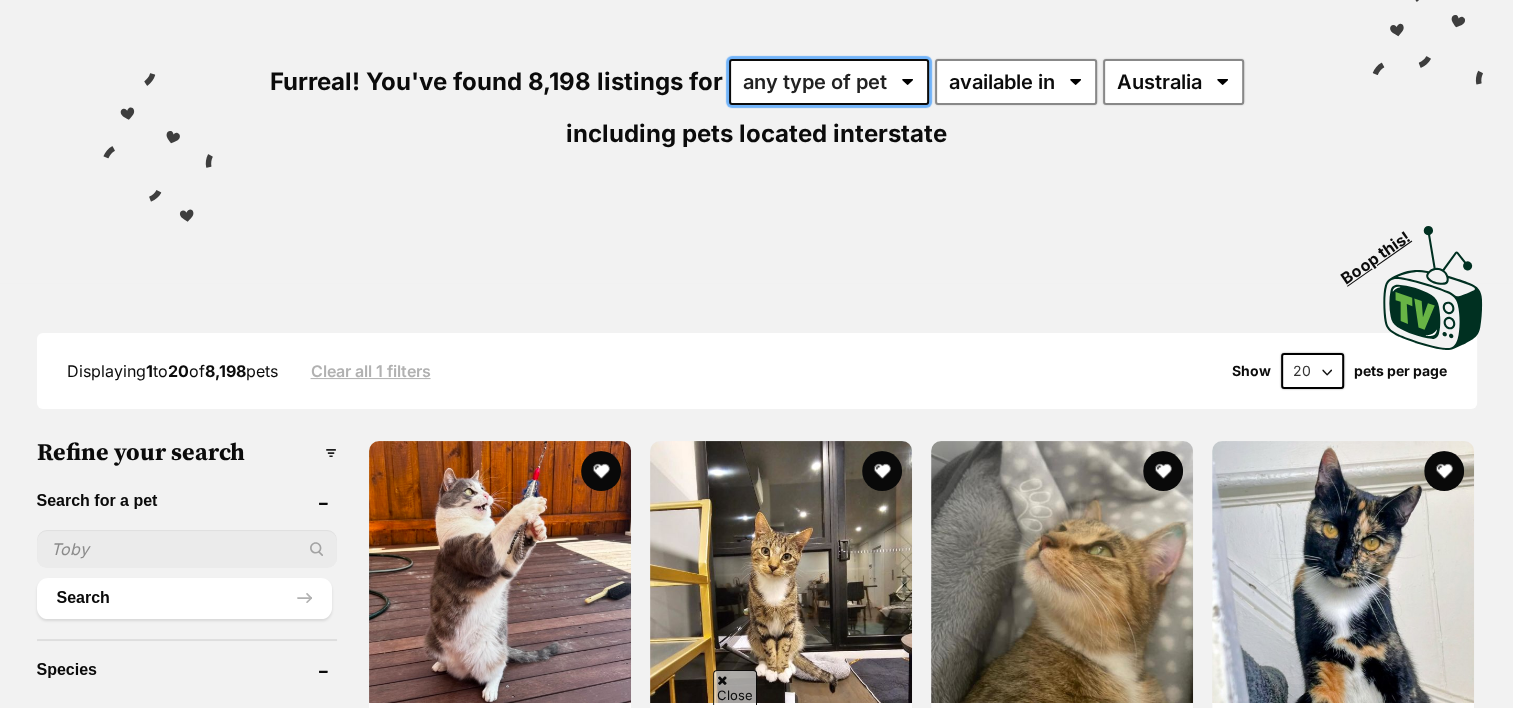 click on "any type of pet
cats
dogs
other pets" at bounding box center [829, 82] 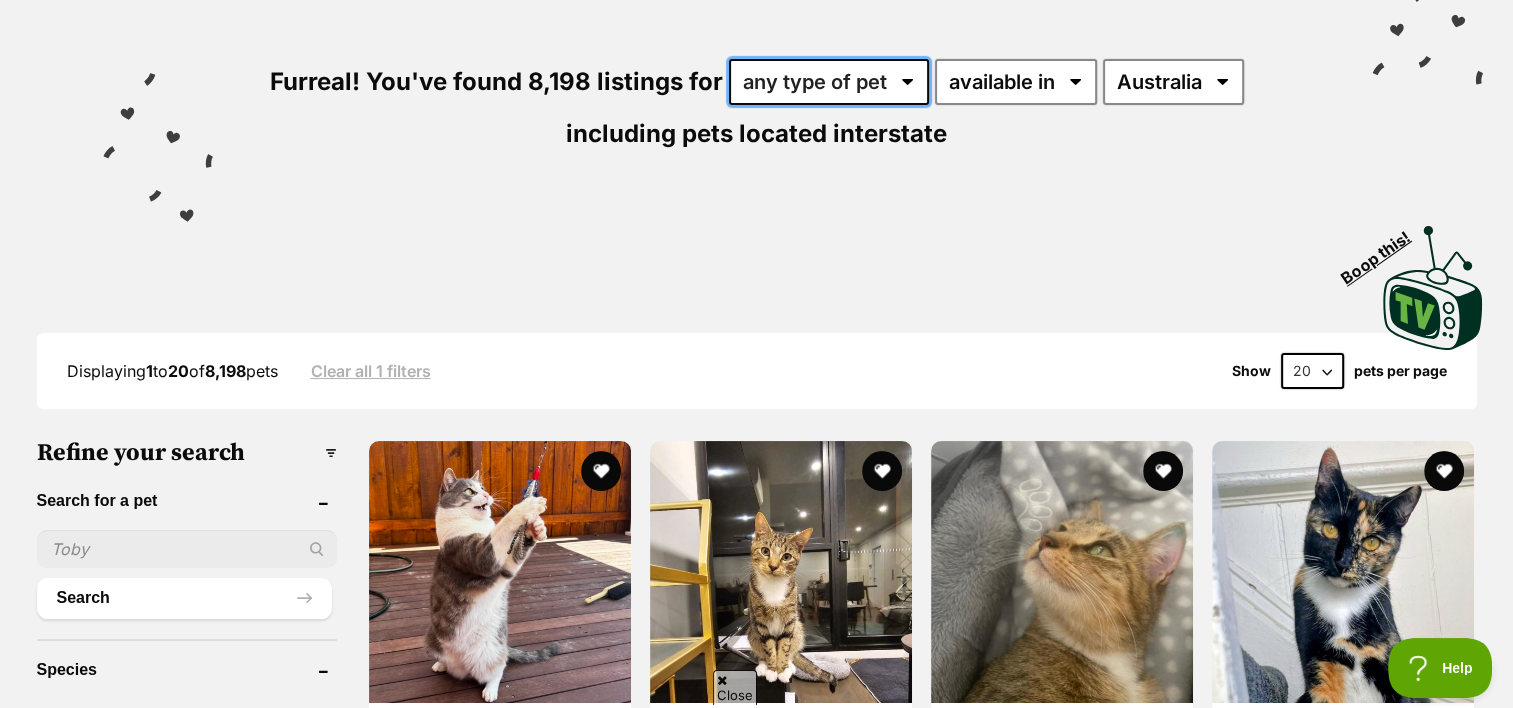 scroll, scrollTop: 0, scrollLeft: 0, axis: both 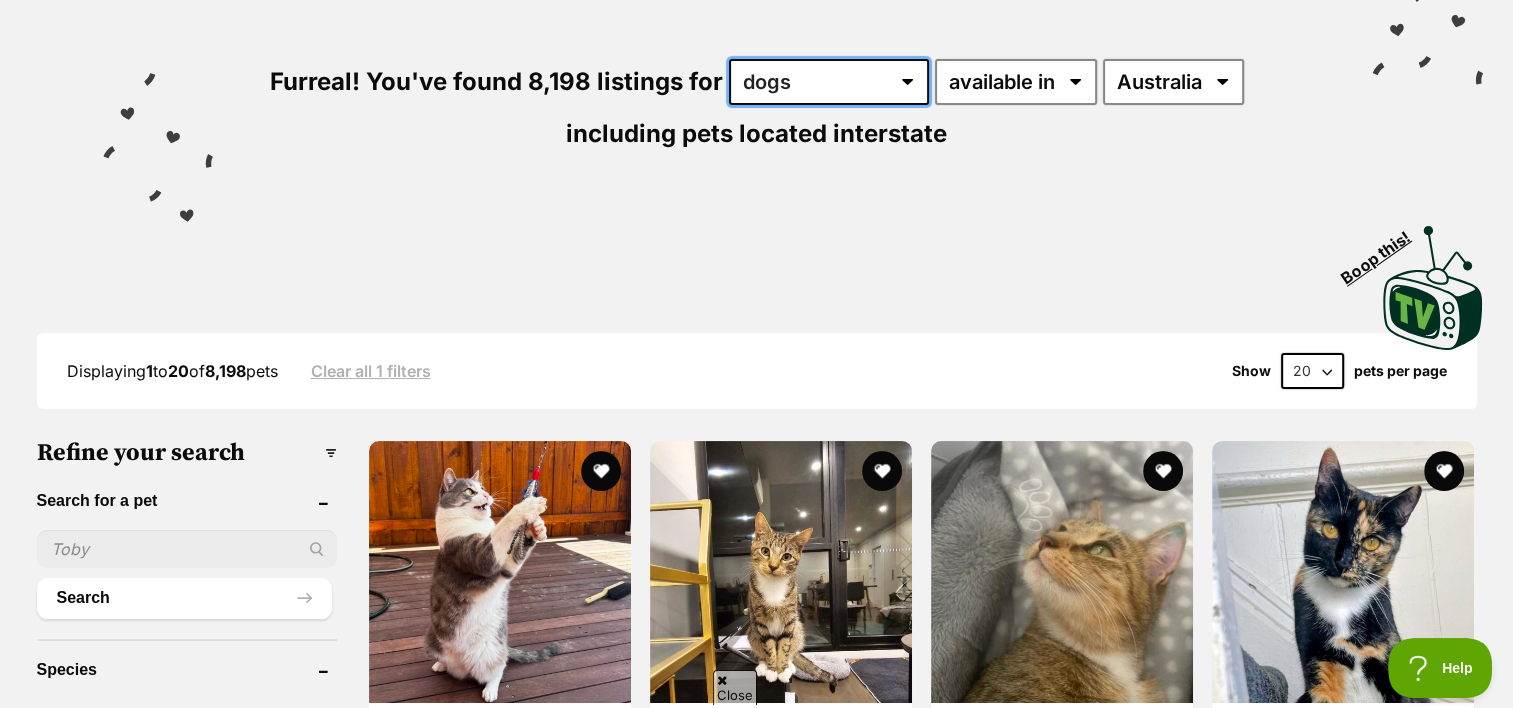 click on "any type of pet
cats
dogs
other pets" at bounding box center (829, 82) 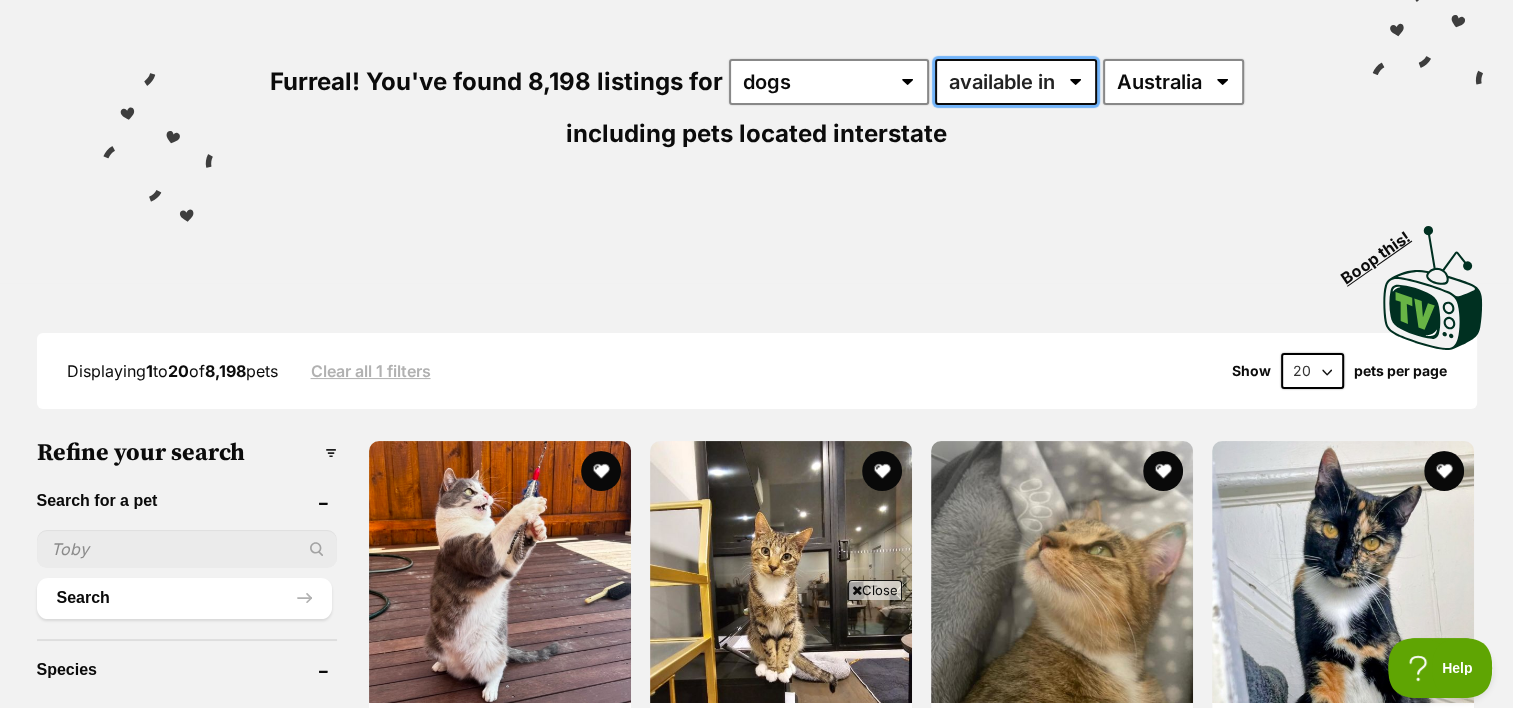 click on "available in
located in" at bounding box center [1016, 82] 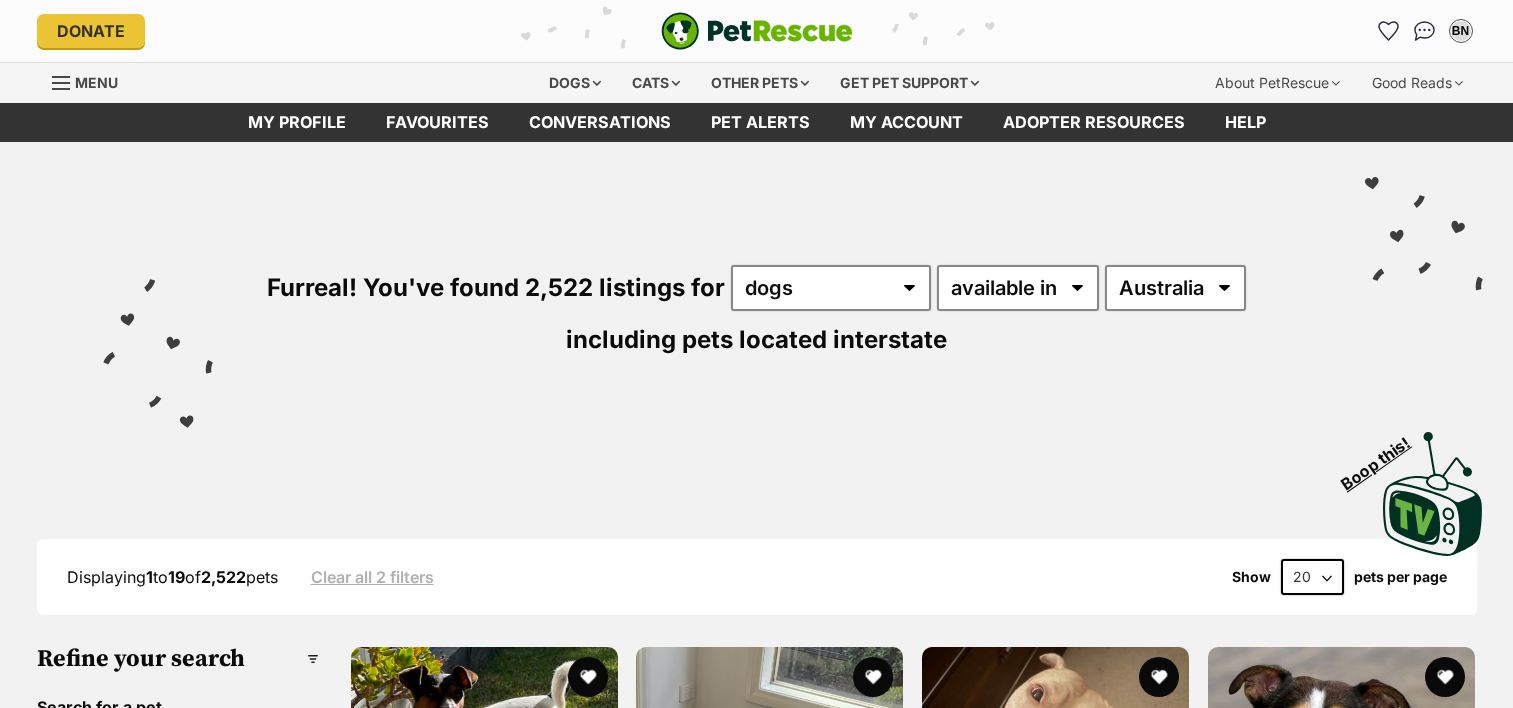 scroll, scrollTop: 0, scrollLeft: 0, axis: both 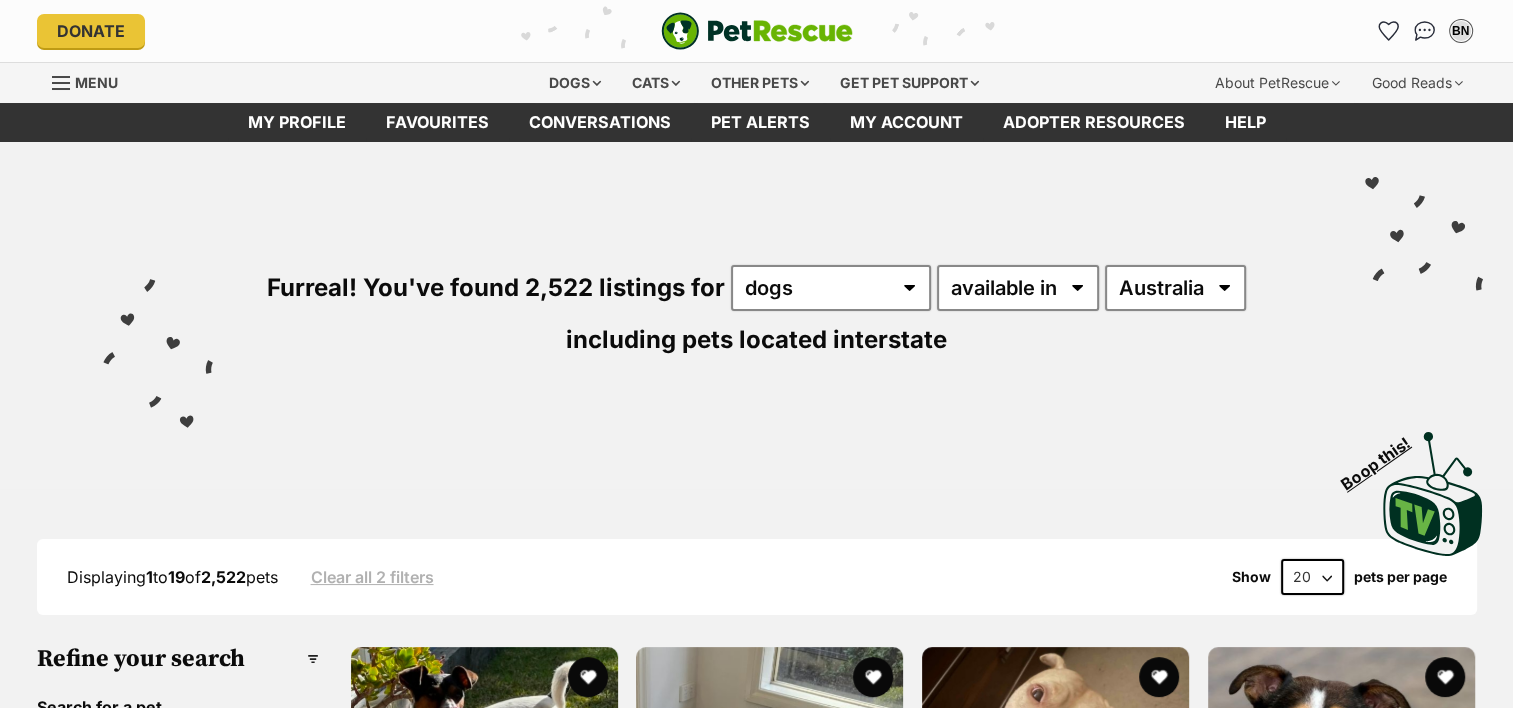click on "Furreal! You've found 2,522 listings for
any type of pet
cats
dogs
other pets
available in
located in
[COUNTRY]
[STATE]
[STATE]
[STATE]
[STATE]
[STATE]
[STATE]
[STATE]
[STATE]
including pets located interstate" at bounding box center (756, 278) 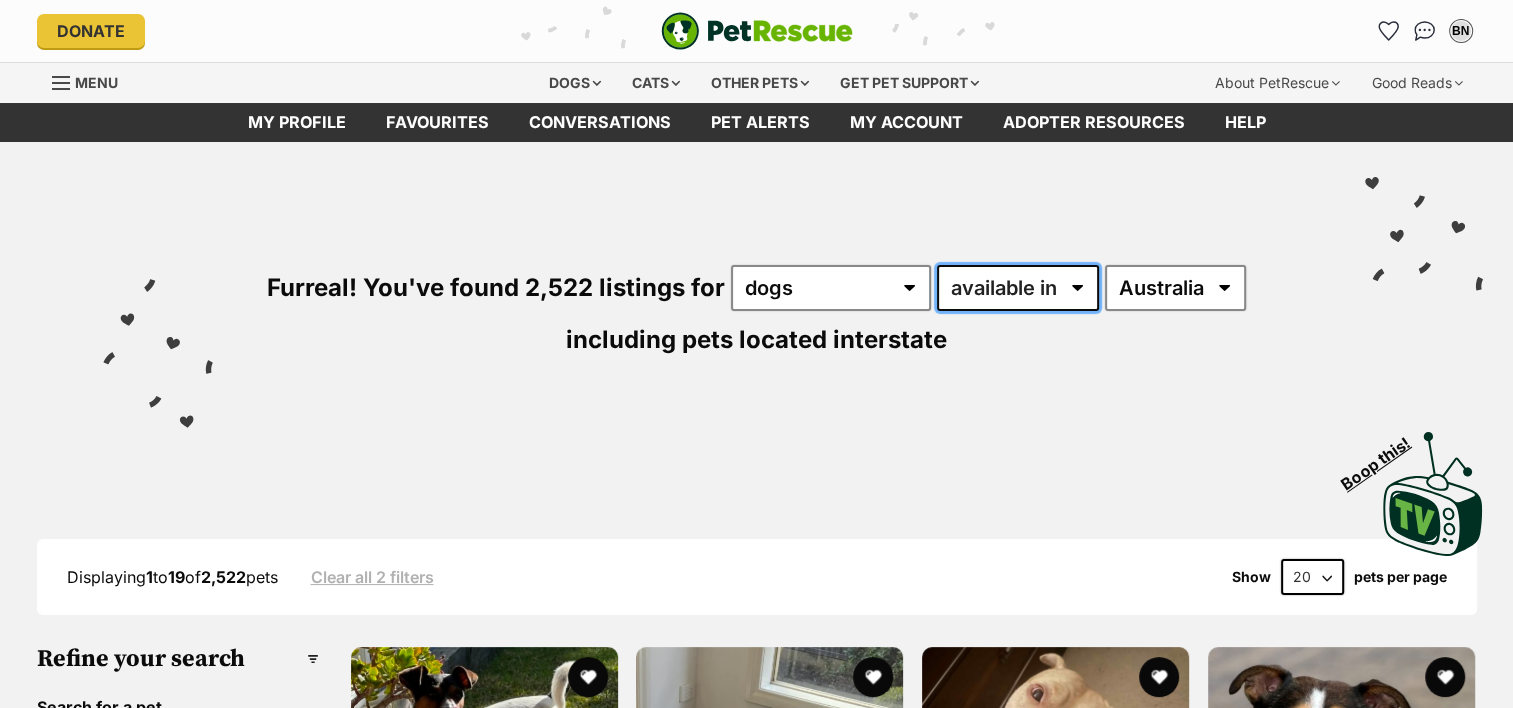 click on "available in
located in" at bounding box center [1018, 288] 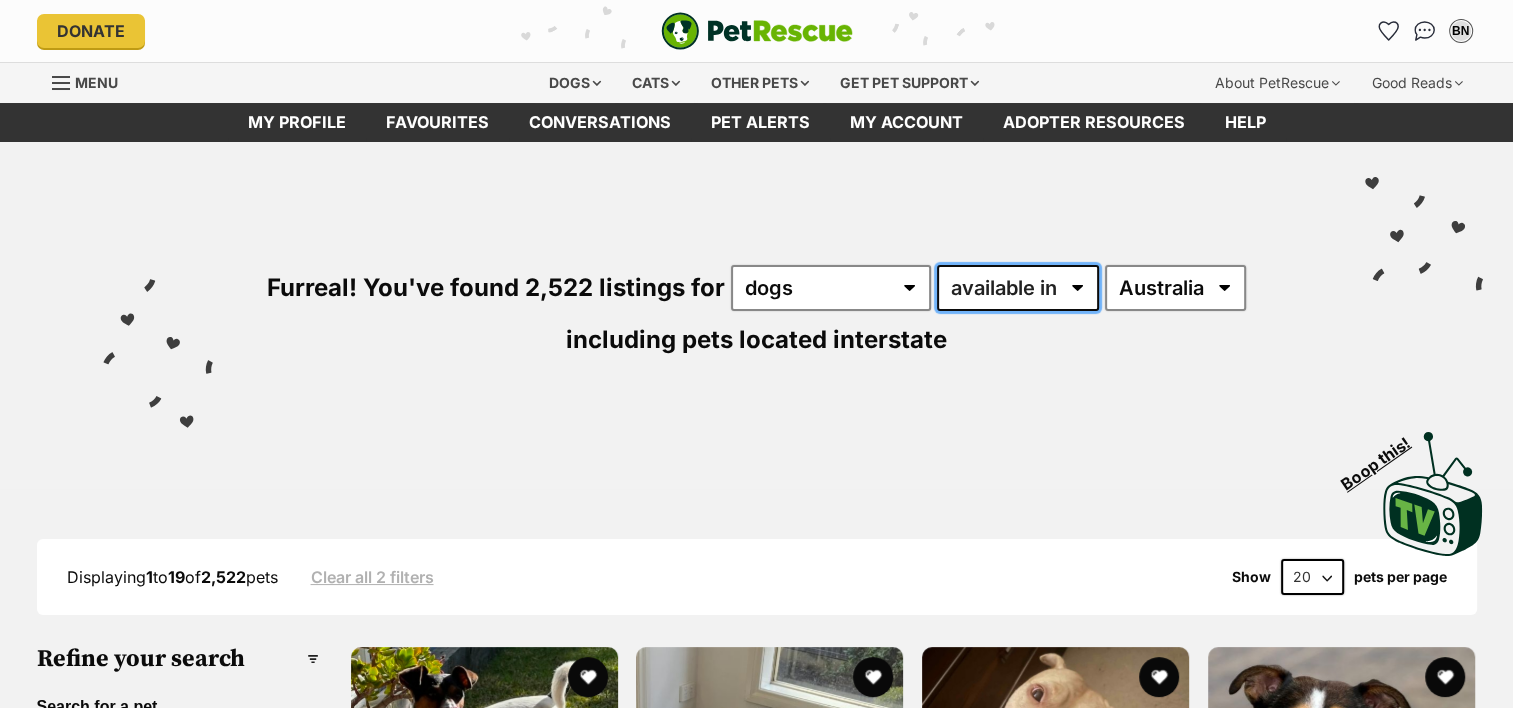 scroll, scrollTop: 0, scrollLeft: 0, axis: both 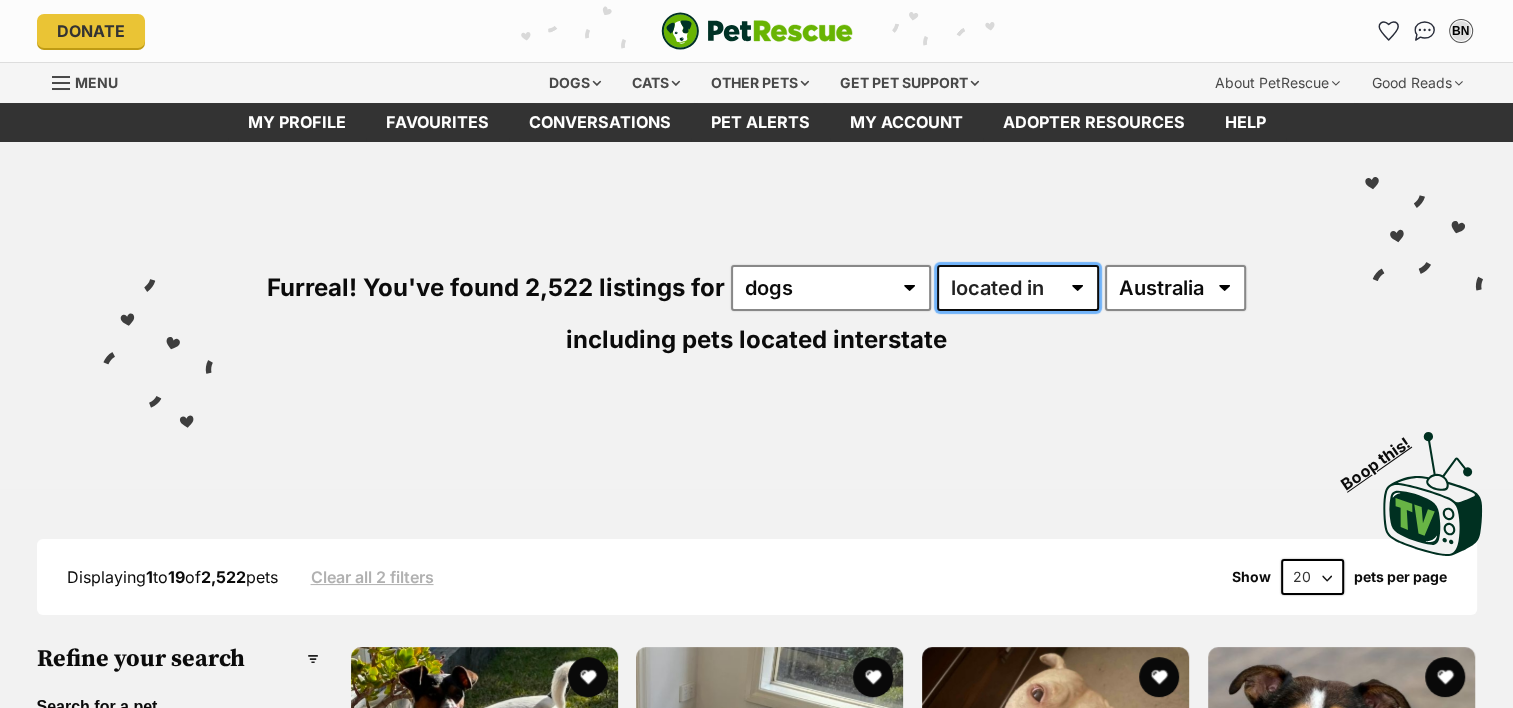 click on "available in
located in" at bounding box center [1018, 288] 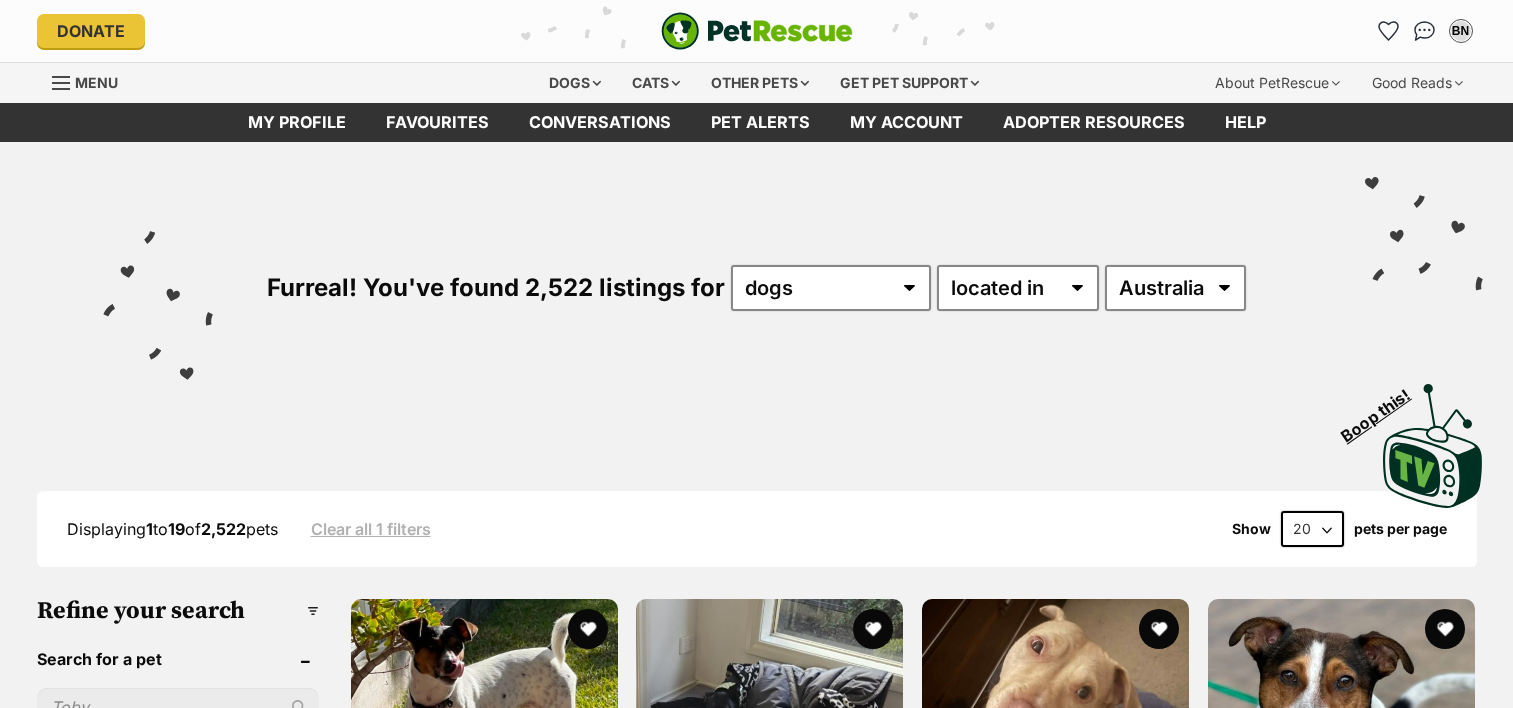 scroll, scrollTop: 0, scrollLeft: 0, axis: both 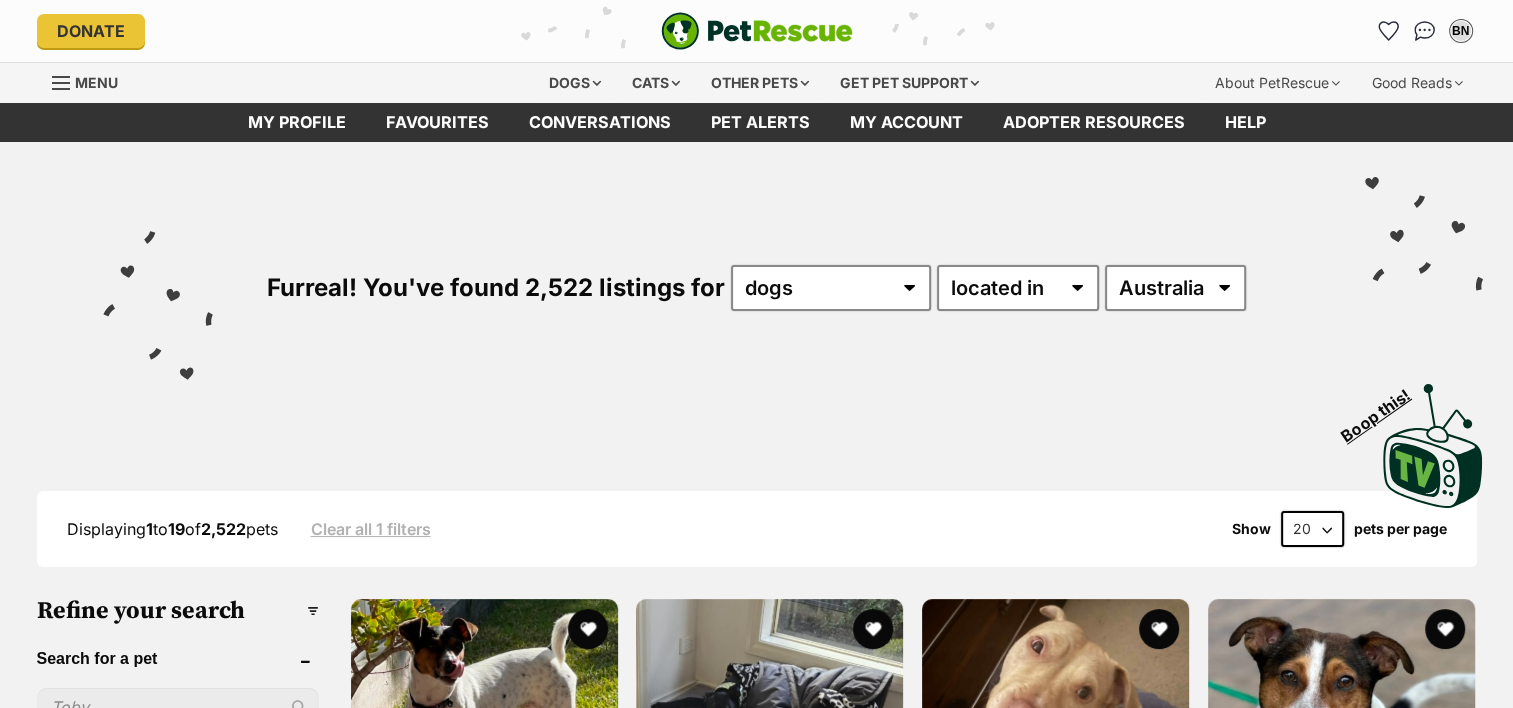select on "NSW" 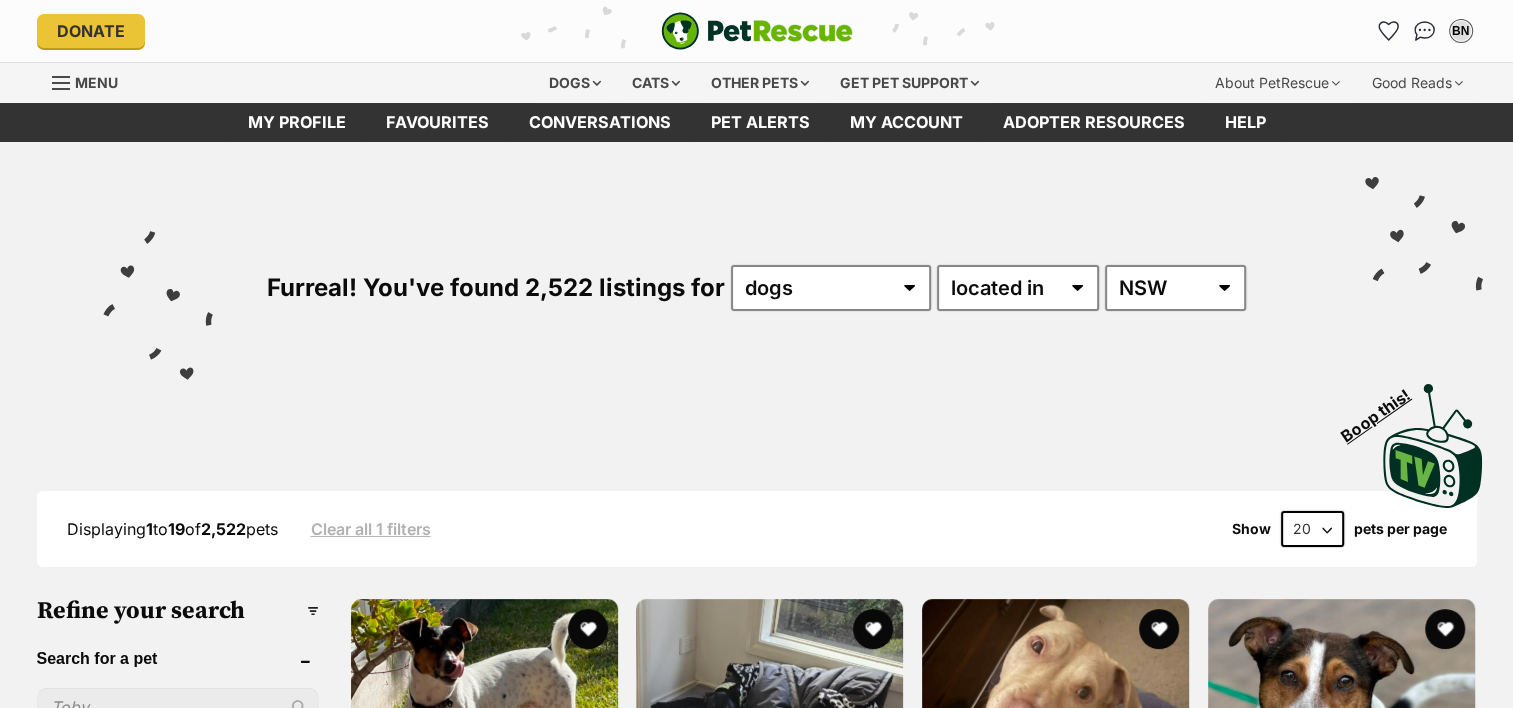 click on "Australia
ACT
NSW
NT
QLD
SA
TAS
VIC
WA" at bounding box center [1175, 288] 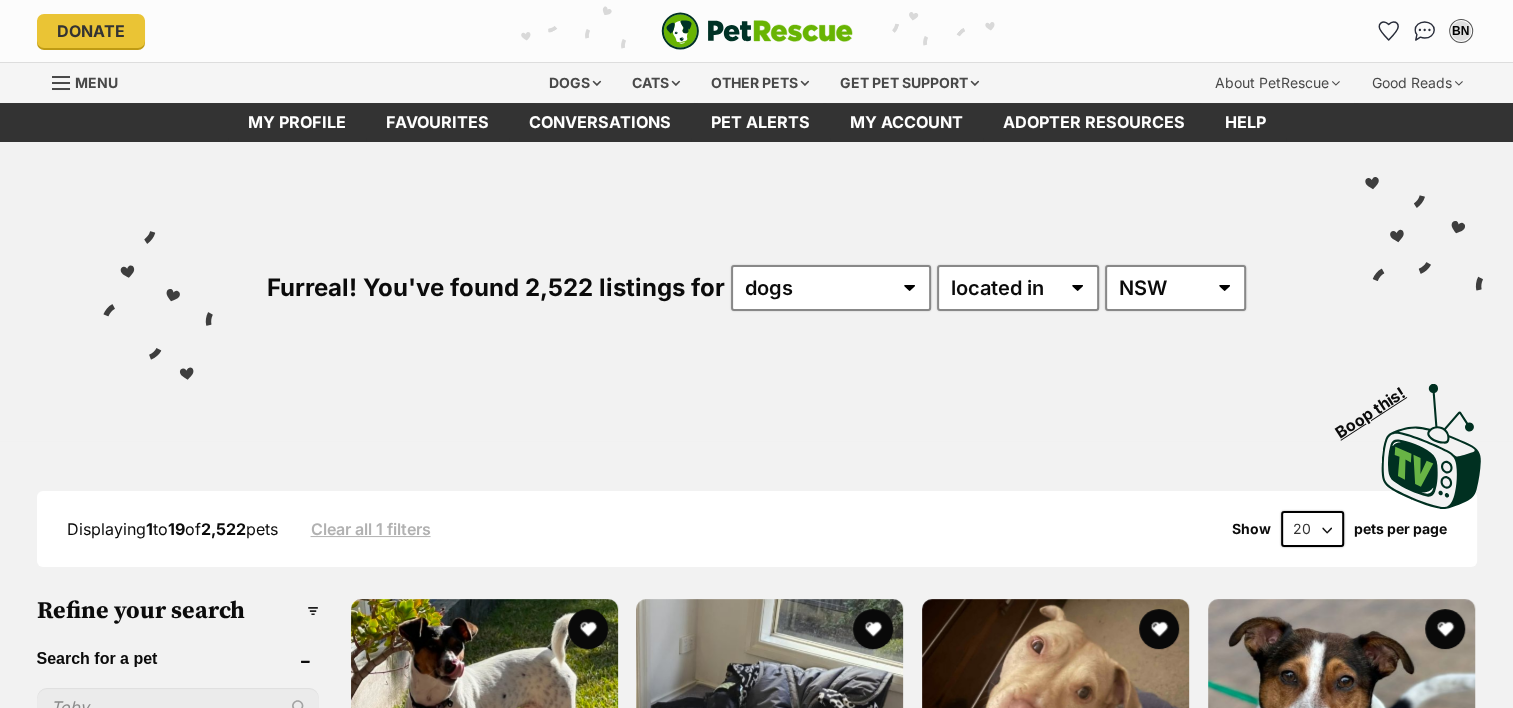 scroll, scrollTop: 0, scrollLeft: 0, axis: both 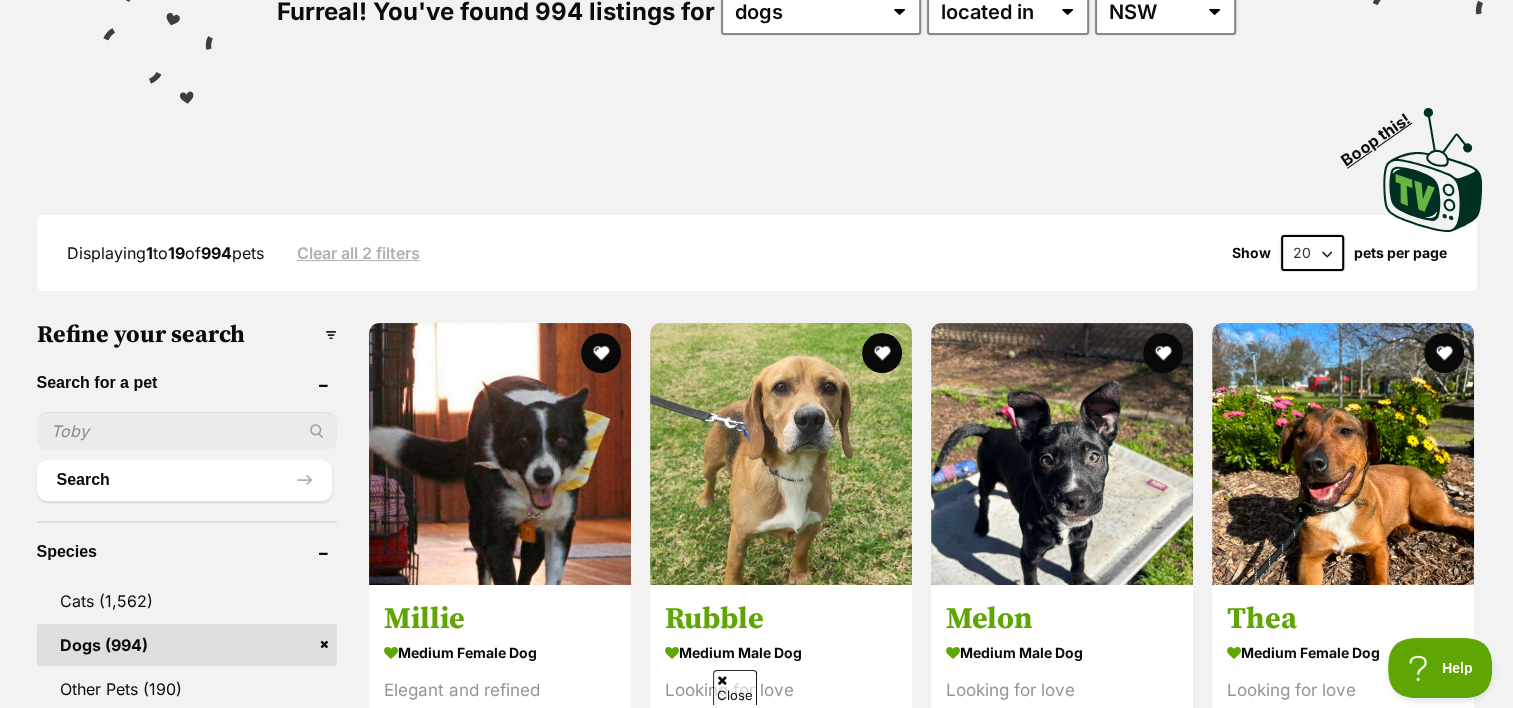 click on "20 40 60" at bounding box center [1312, 253] 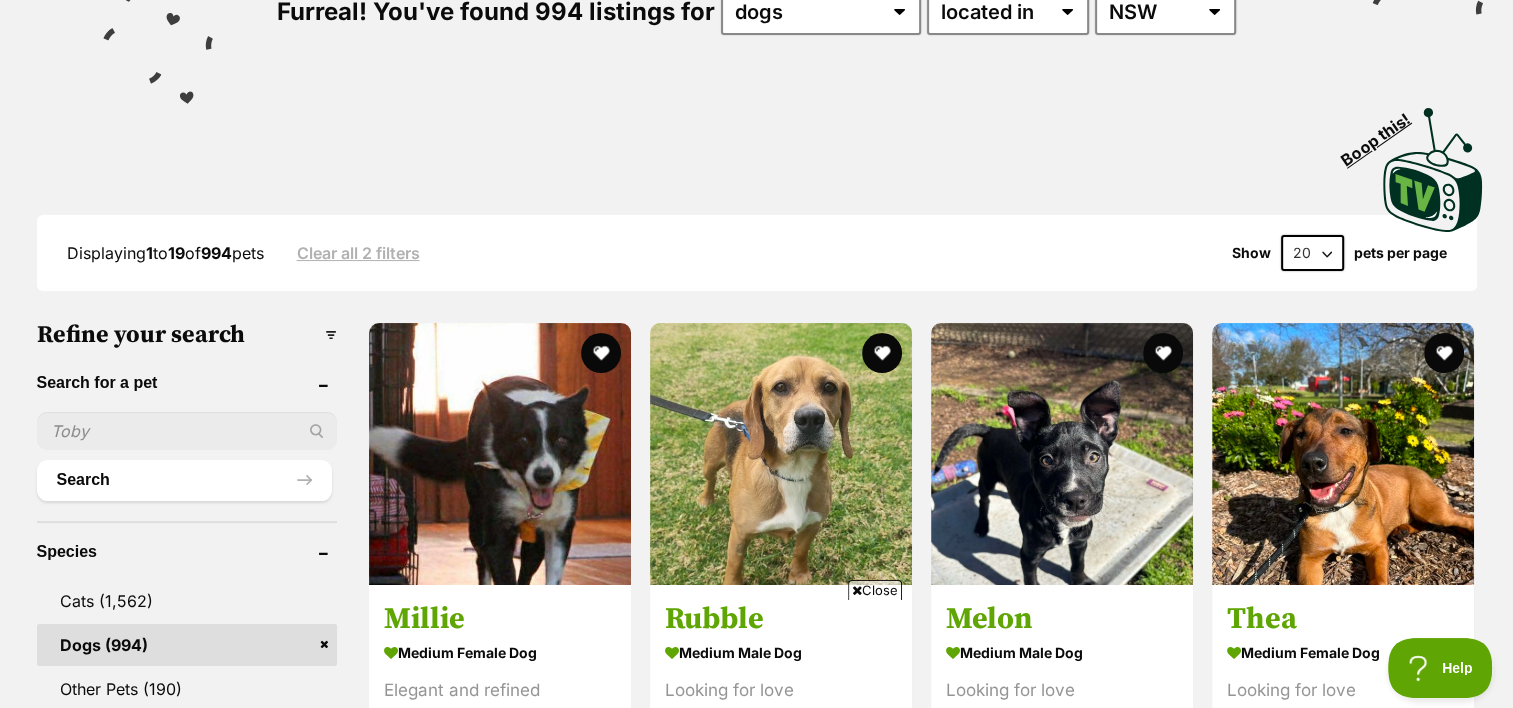 select on "60" 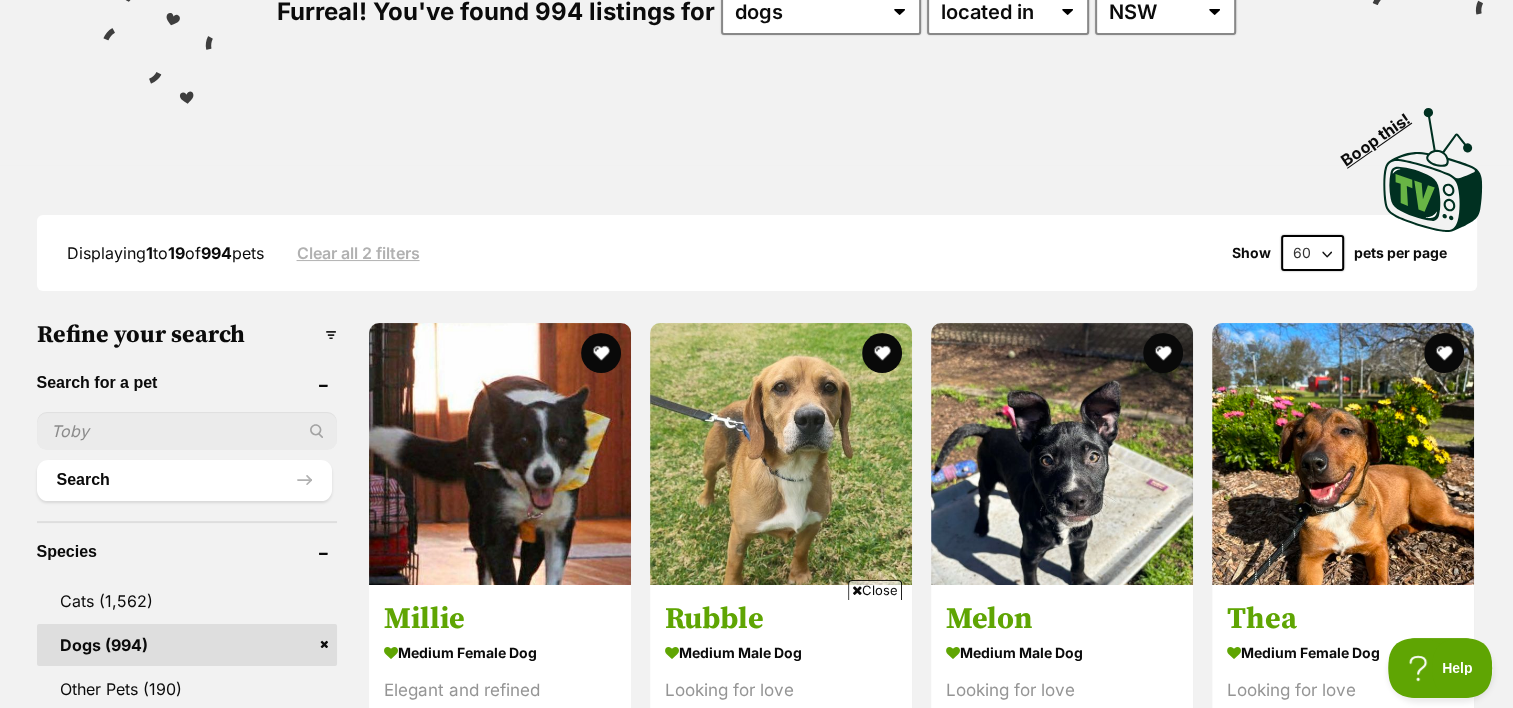 click on "20 40 60" at bounding box center [1312, 253] 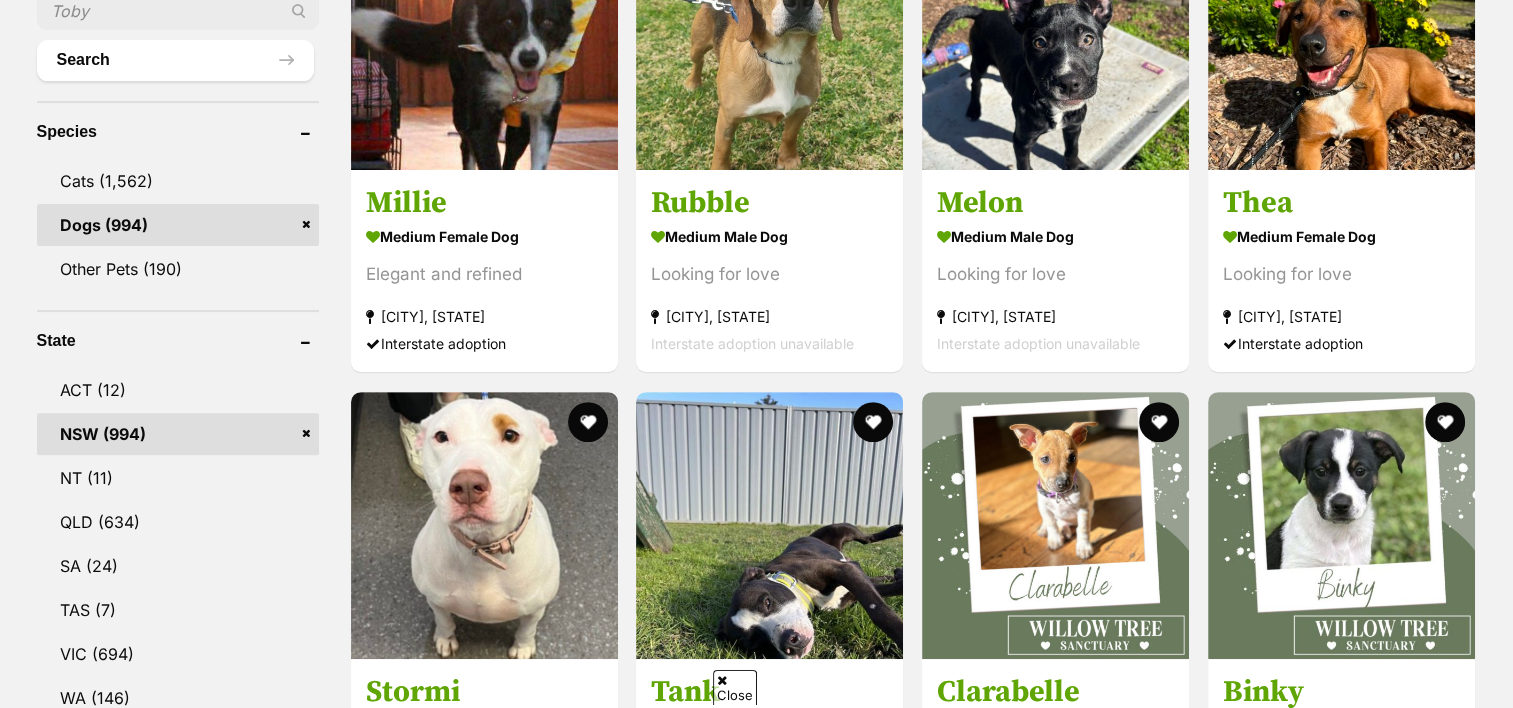 scroll, scrollTop: 1260, scrollLeft: 0, axis: vertical 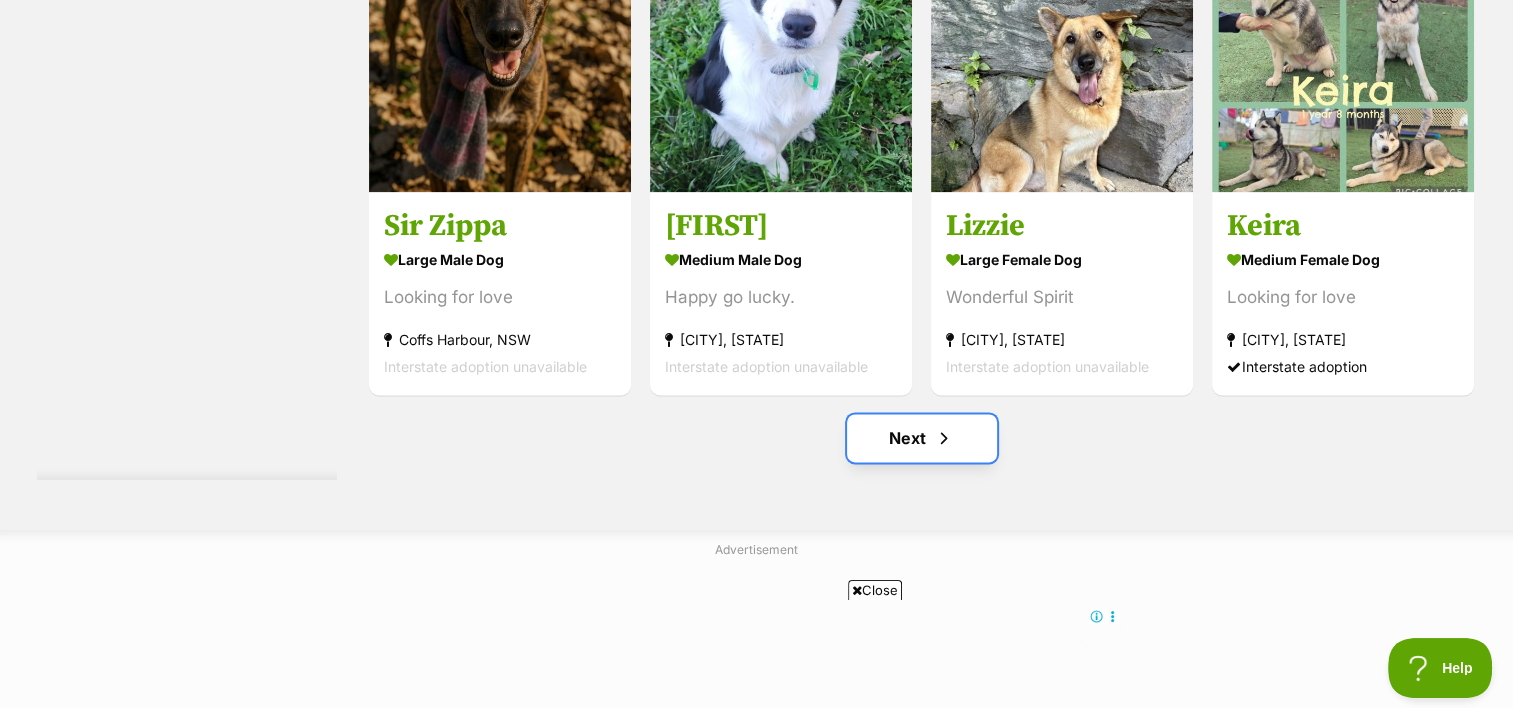 click on "Next" at bounding box center (922, 438) 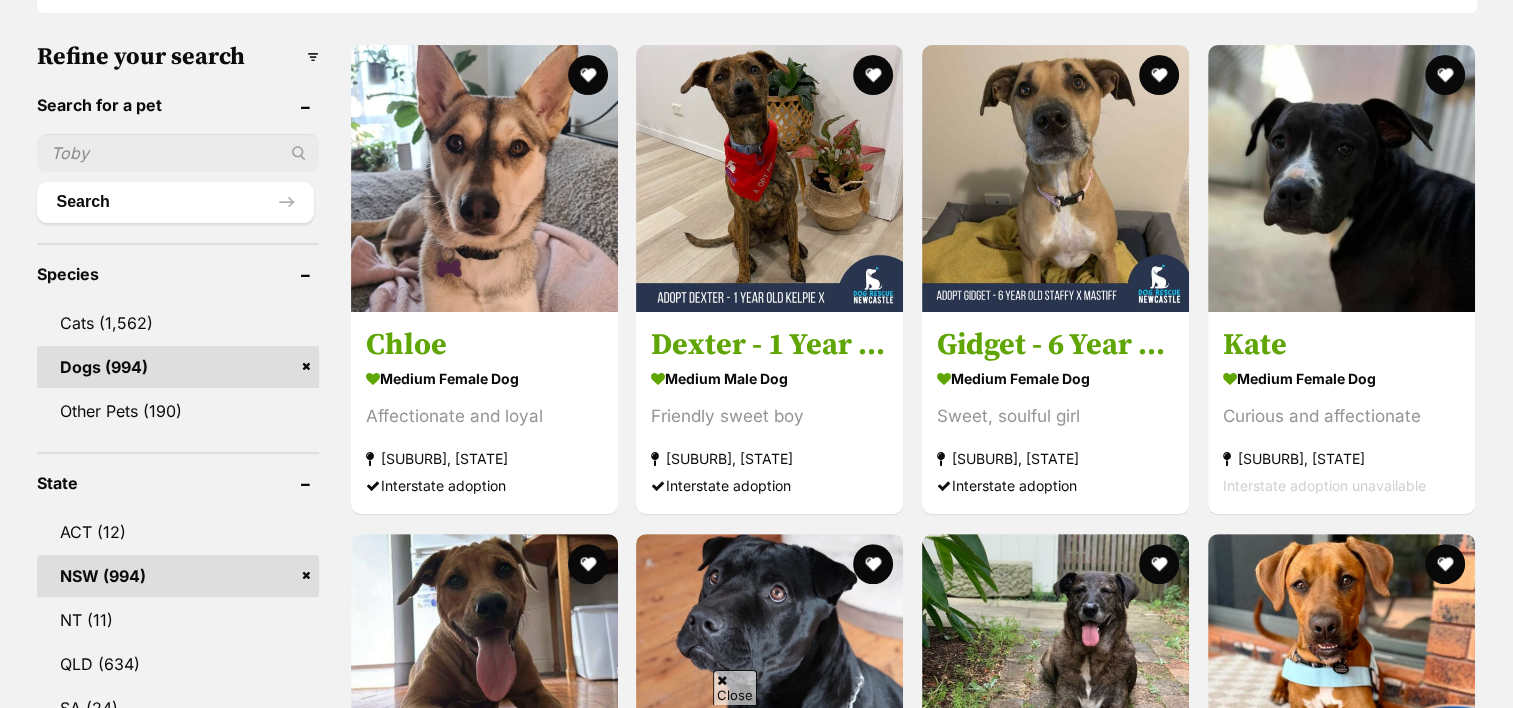 scroll, scrollTop: 628, scrollLeft: 0, axis: vertical 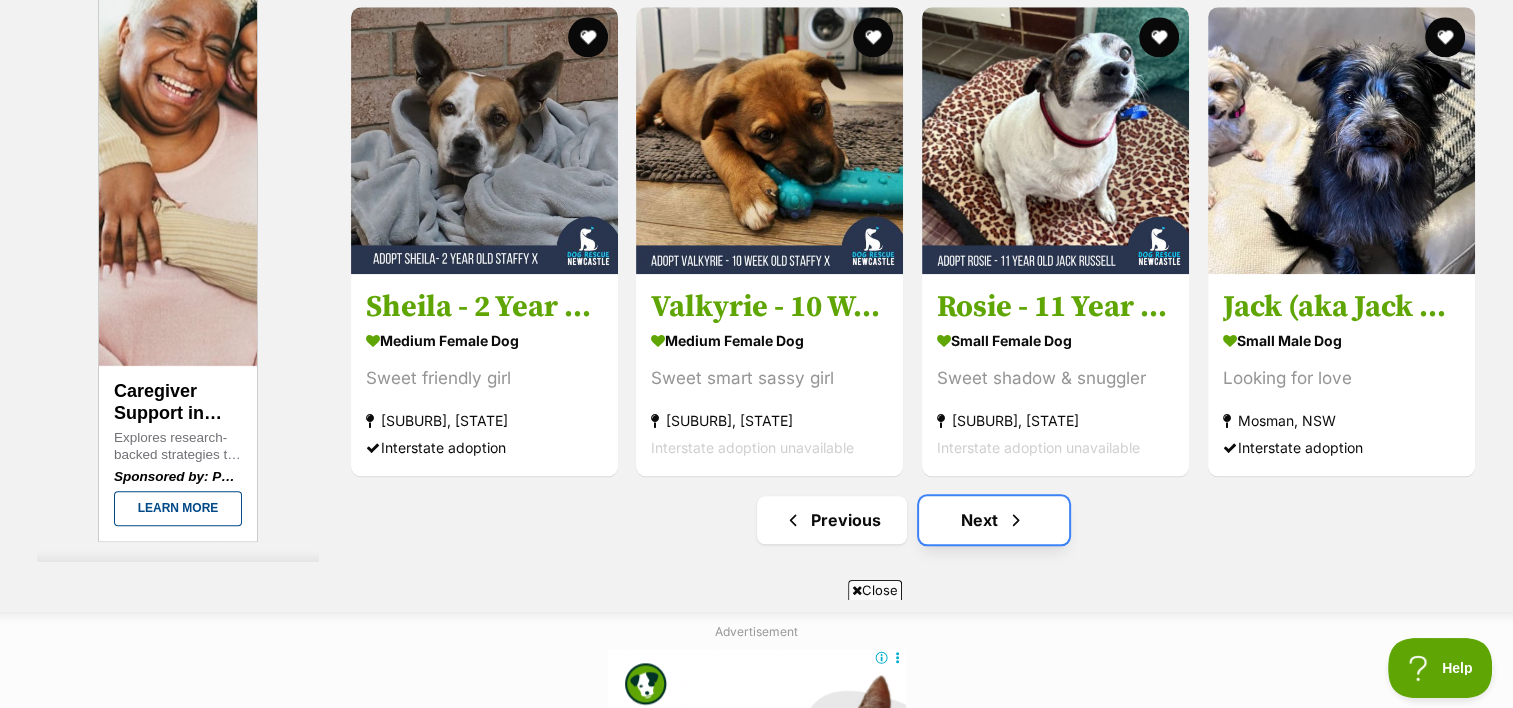 click on "Next" at bounding box center [994, 520] 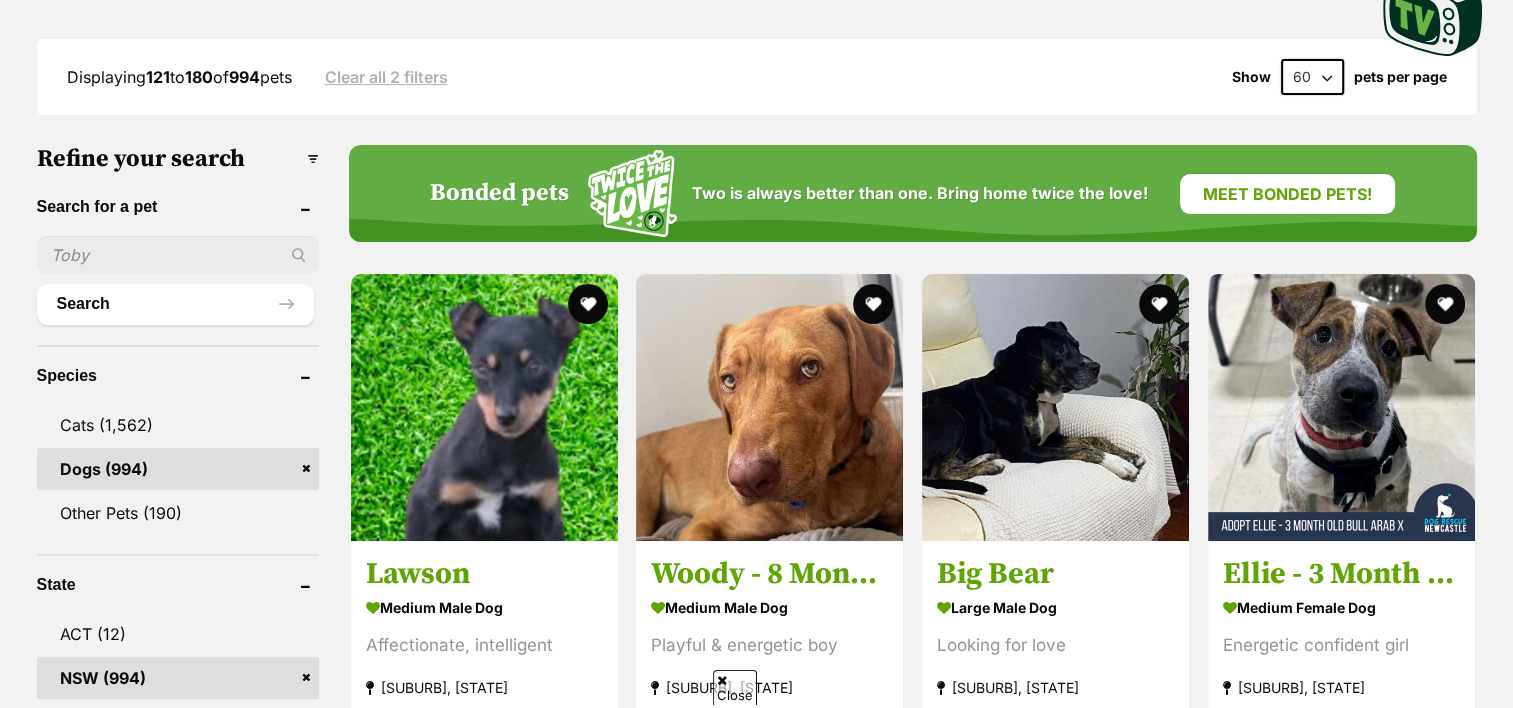scroll, scrollTop: 882, scrollLeft: 0, axis: vertical 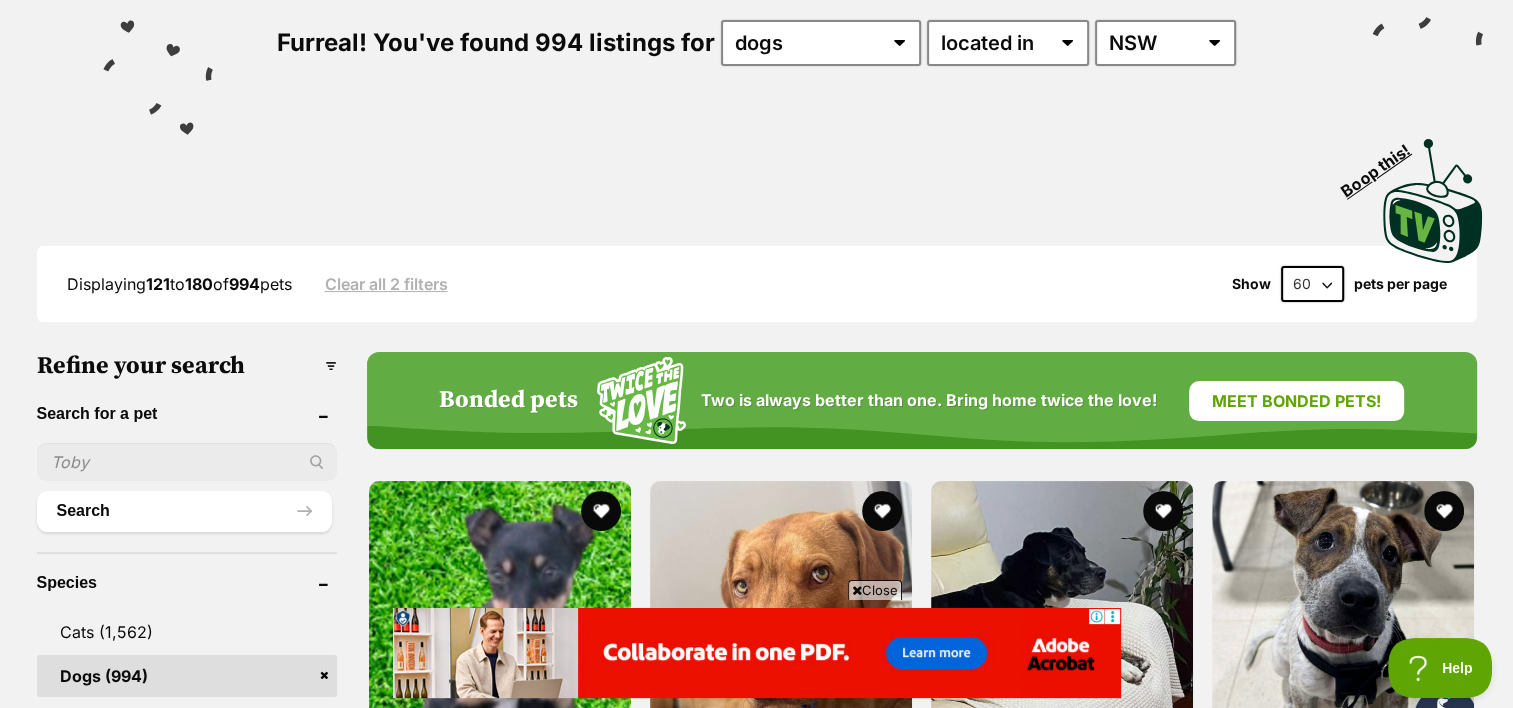 click at bounding box center (187, 462) 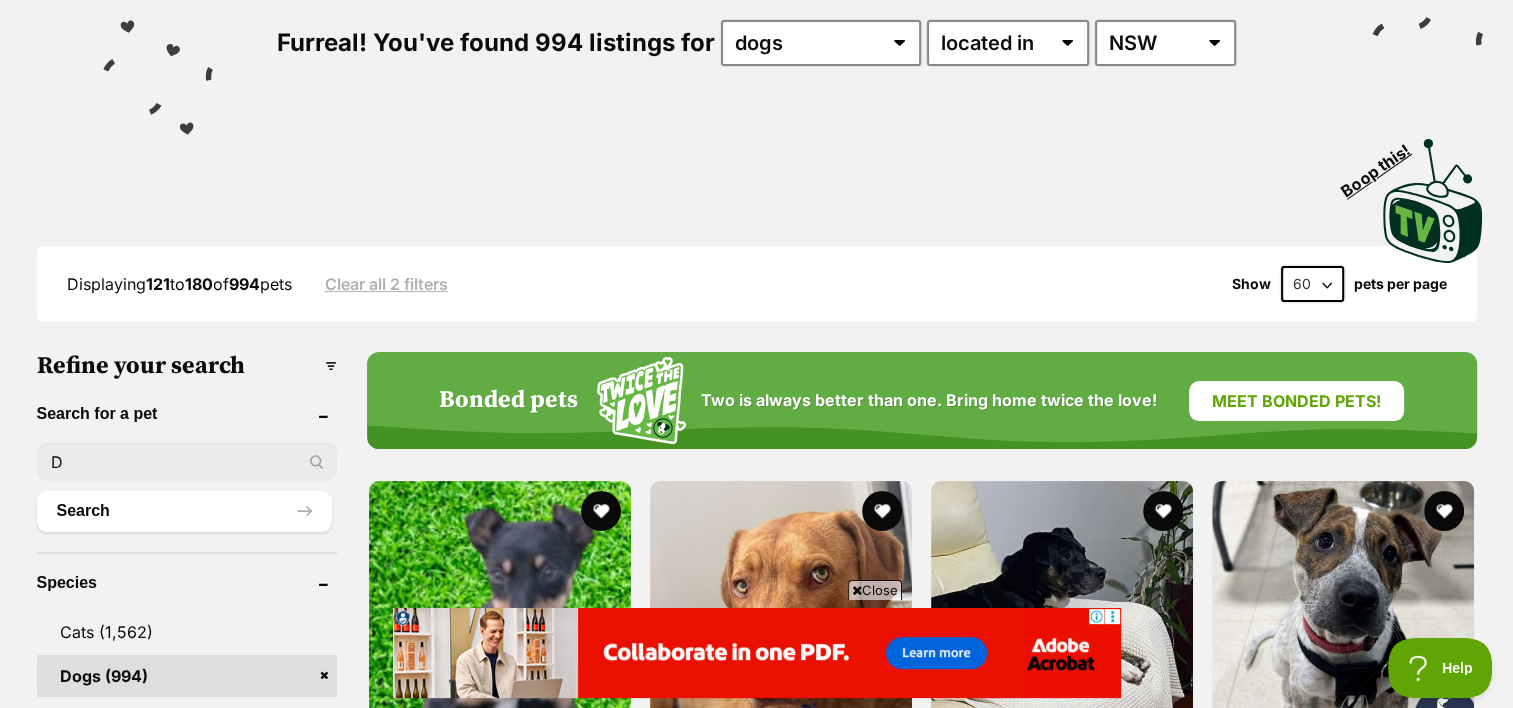 type on "dutch" 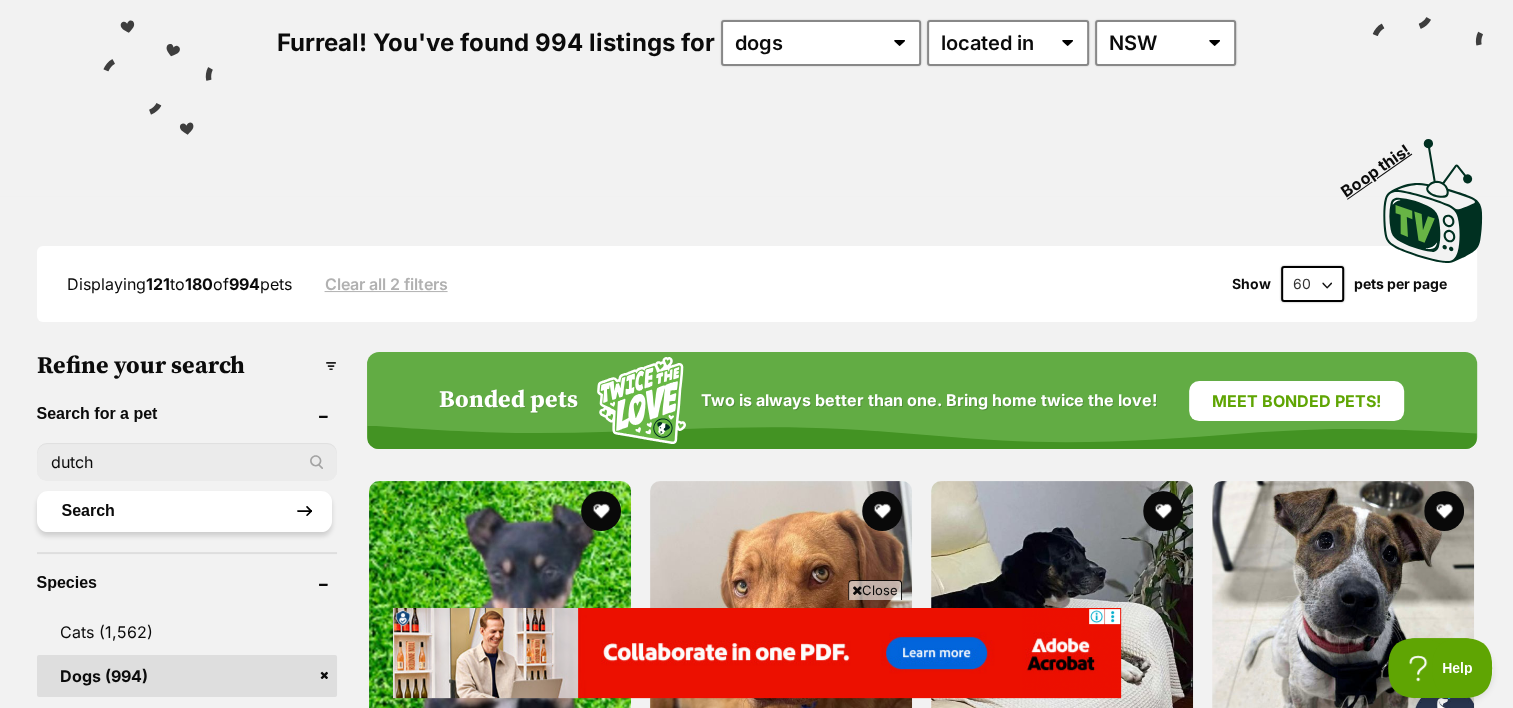click on "Search" at bounding box center (184, 511) 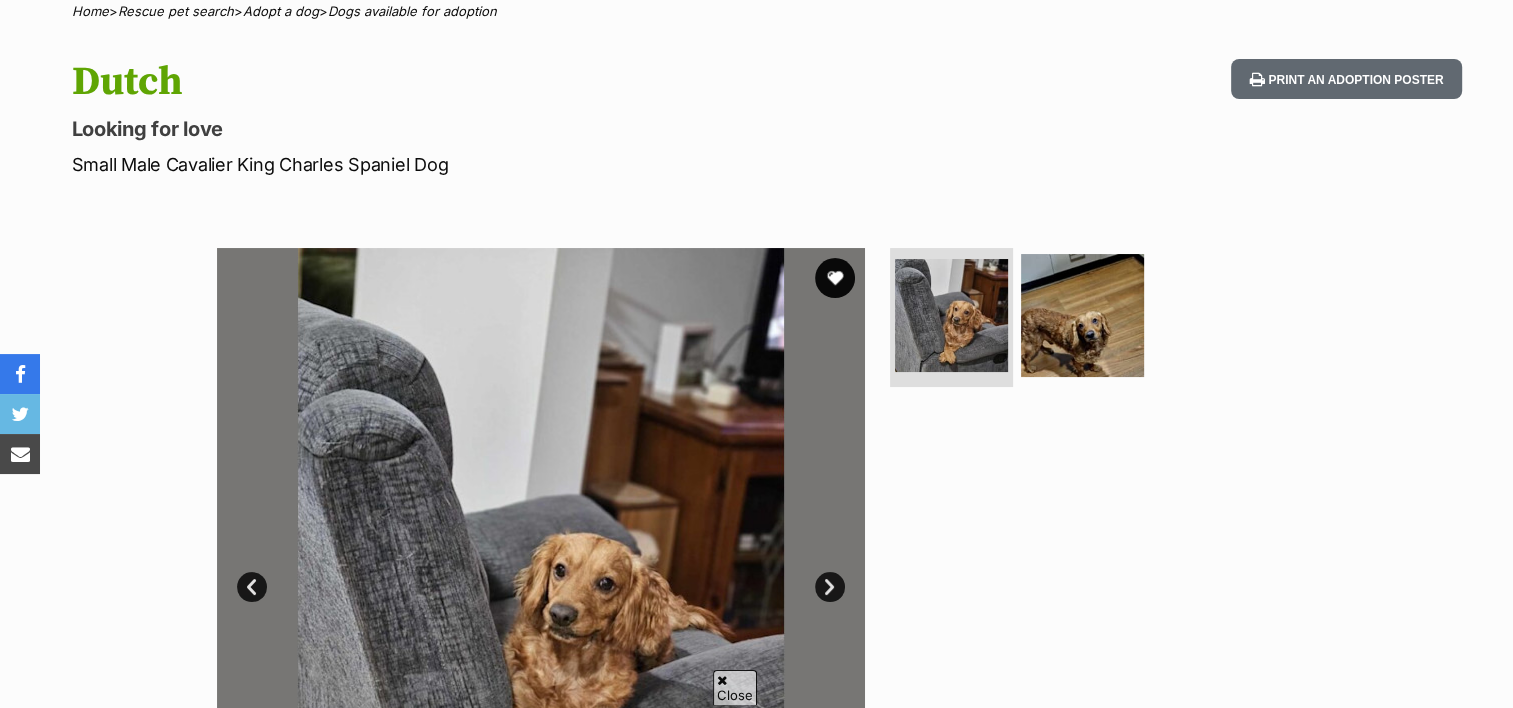 scroll, scrollTop: 212, scrollLeft: 0, axis: vertical 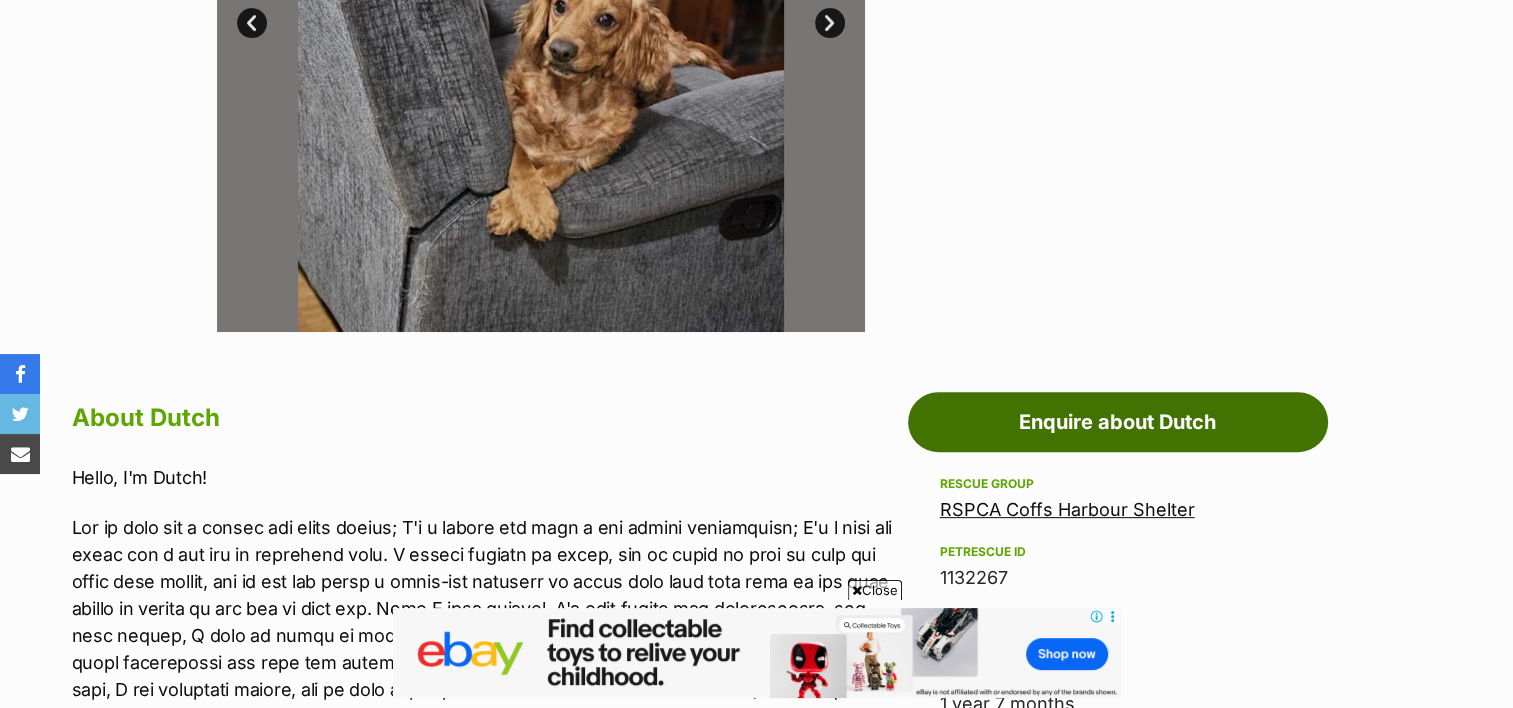 click on "Enquire about Dutch" at bounding box center [1118, 422] 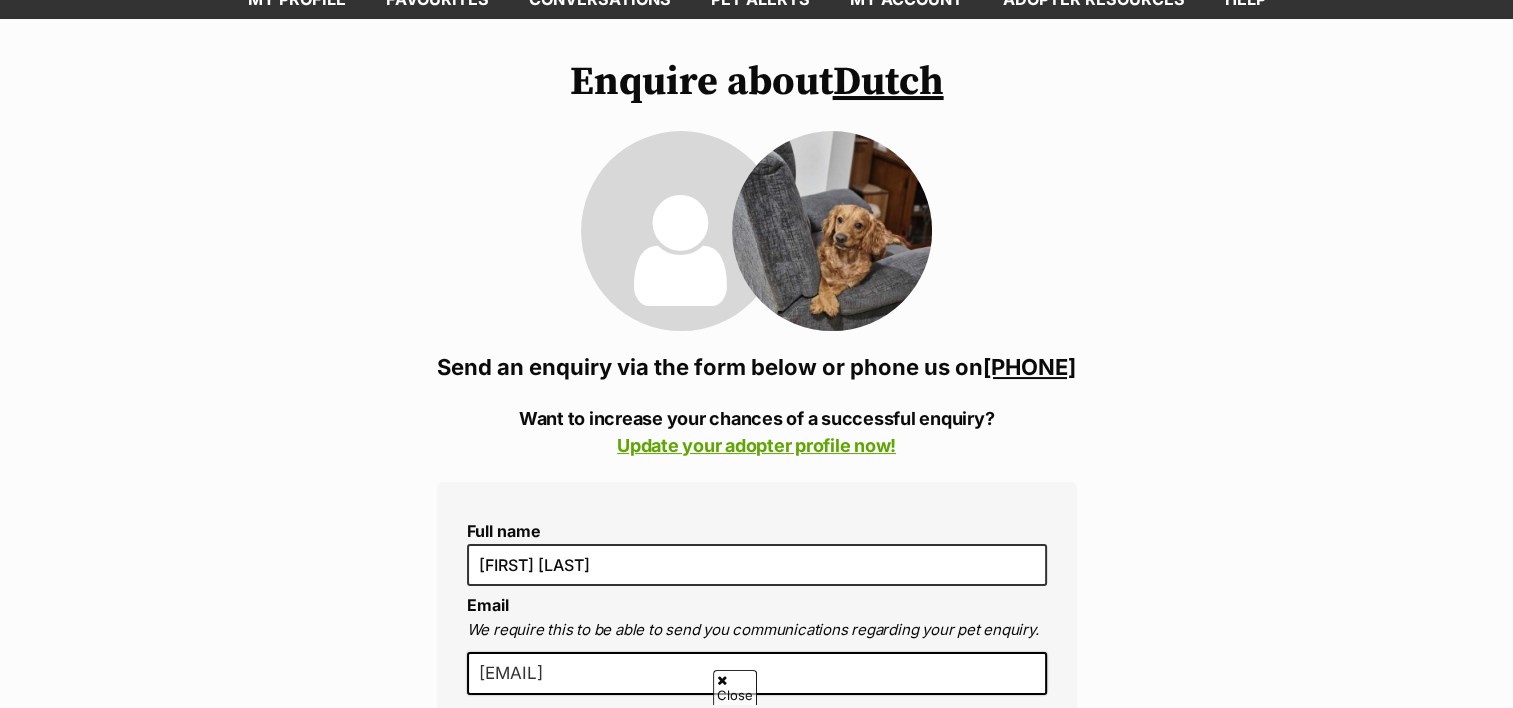 scroll, scrollTop: 190, scrollLeft: 0, axis: vertical 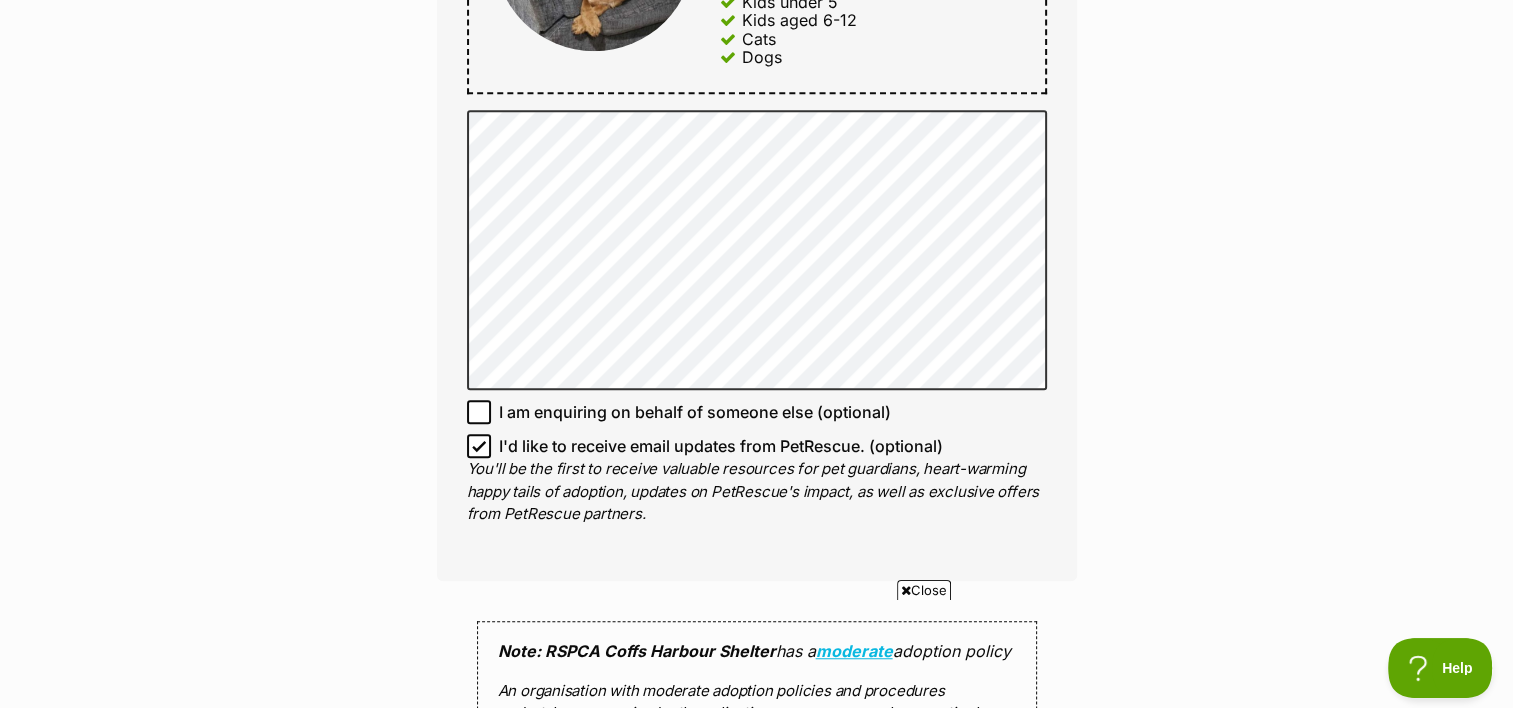 click 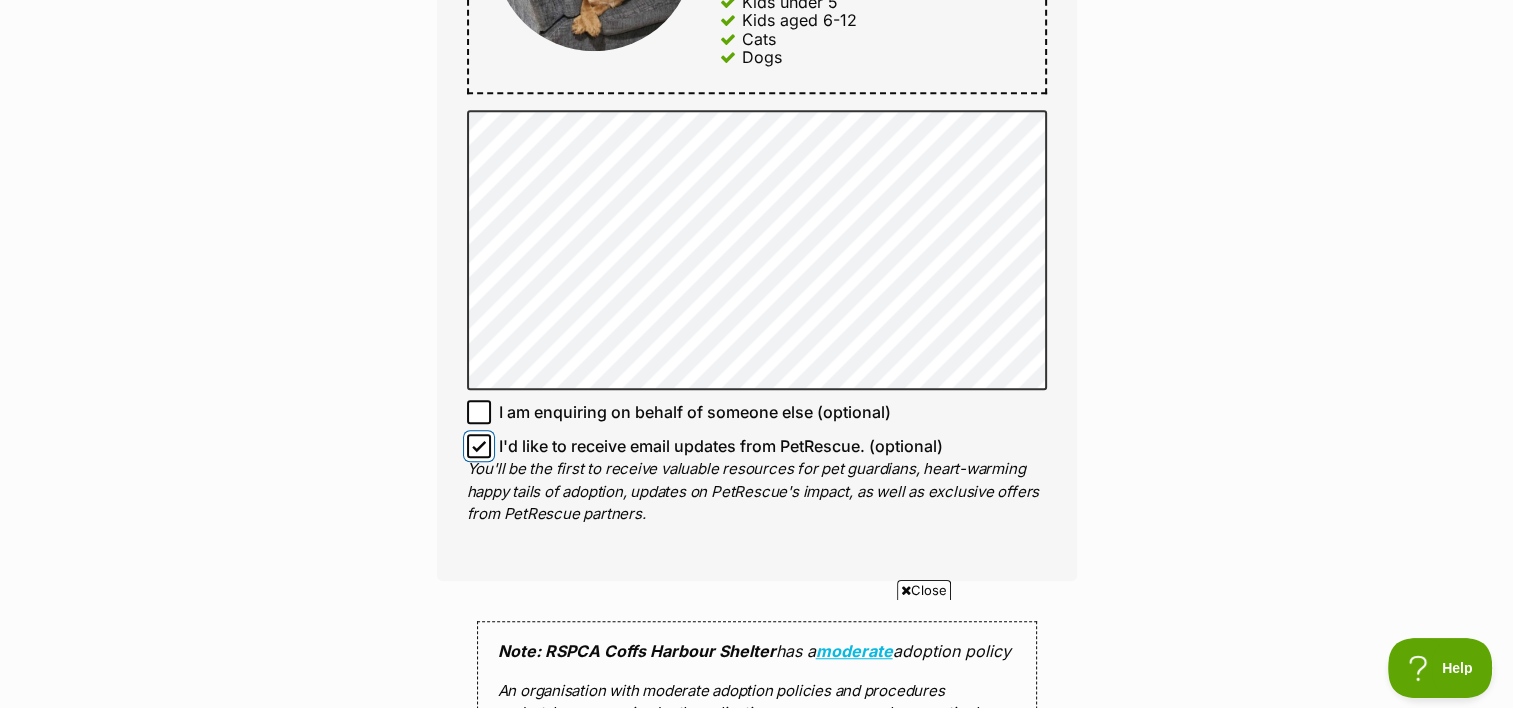 click on "I'd like to receive email updates from PetRescue. (optional)" at bounding box center [479, 446] 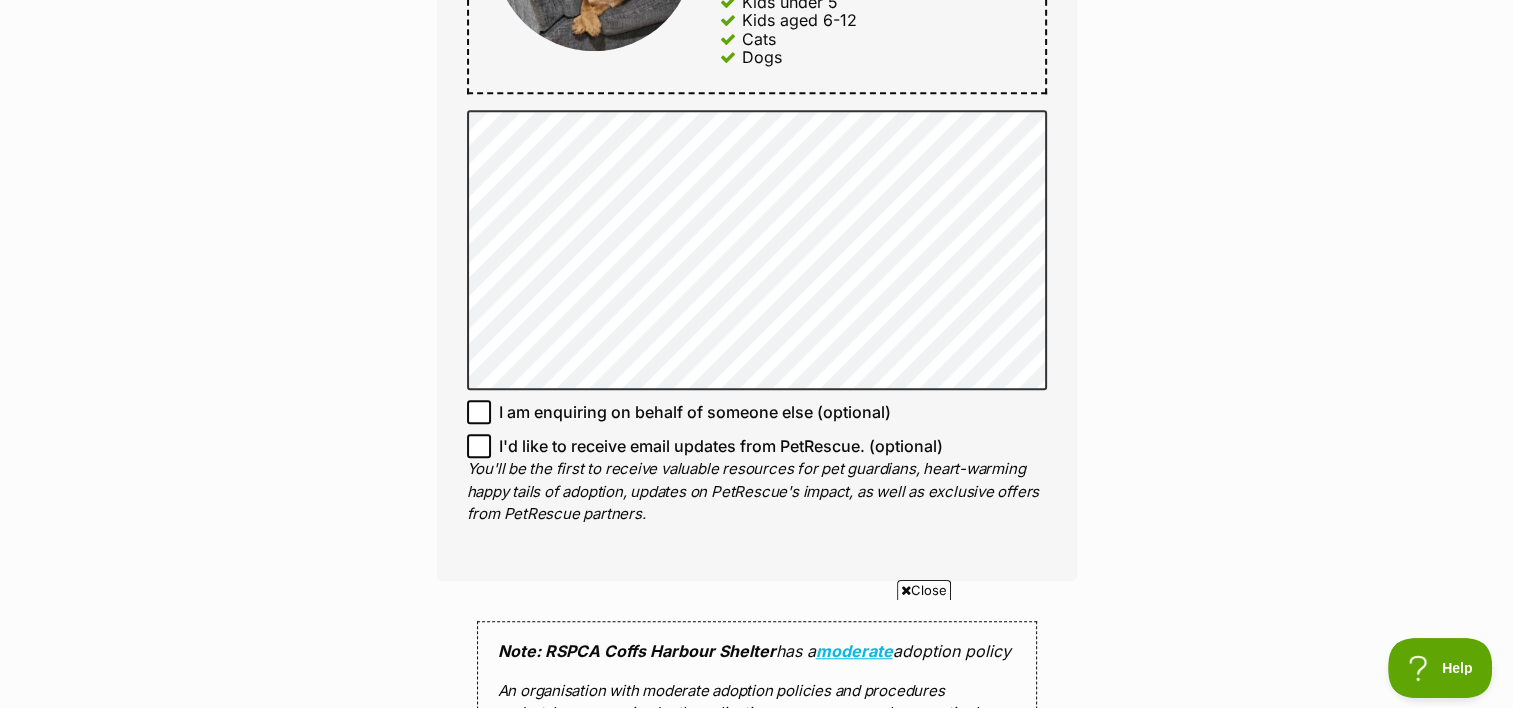 click on "Full name [FIRST] [LAST]
Email
We require this to be able to send you communications regarding your pet enquiry.
[EMAIL]
Phone number United States +1 United Kingdom +44 Afghanistan (‫افغانستان‬‎) +93 Albania (Shqipëri) +355 Algeria (‫الجزائر‬‎) +213 American Samoa +1684 Andorra +376 Angola +244 Anguilla +1264 Antigua and Barbuda +1268 Argentina +54 Armenia (Հայաստան) +374 Aruba +297 Australia +61 Austria (Österreich) +43 Azerbaijan (Azərbaycan) +994 Bahamas +1242 Bahrain (‫البحرين‬‎) +973 Bangladesh (বাংলাদেশ) +880 Barbados +1246 Belarus (Беларусь) +375 Belgium (België) +32 Belize +501 Benin (Bénin) +229 Bermuda +1441 Bhutan (འབྲུག) +975 Bolivia +591 Bosnia and Herzegovina (Босна и Херцеговина) +387 Botswana +267 Brazil (Brasil) +55 British Indian Ocean Territory +246 British Virgin Islands +1284 Brunei +673 Bulgaria (България) +359 Burkina Faso +226 +257 +855" at bounding box center (757, -63) 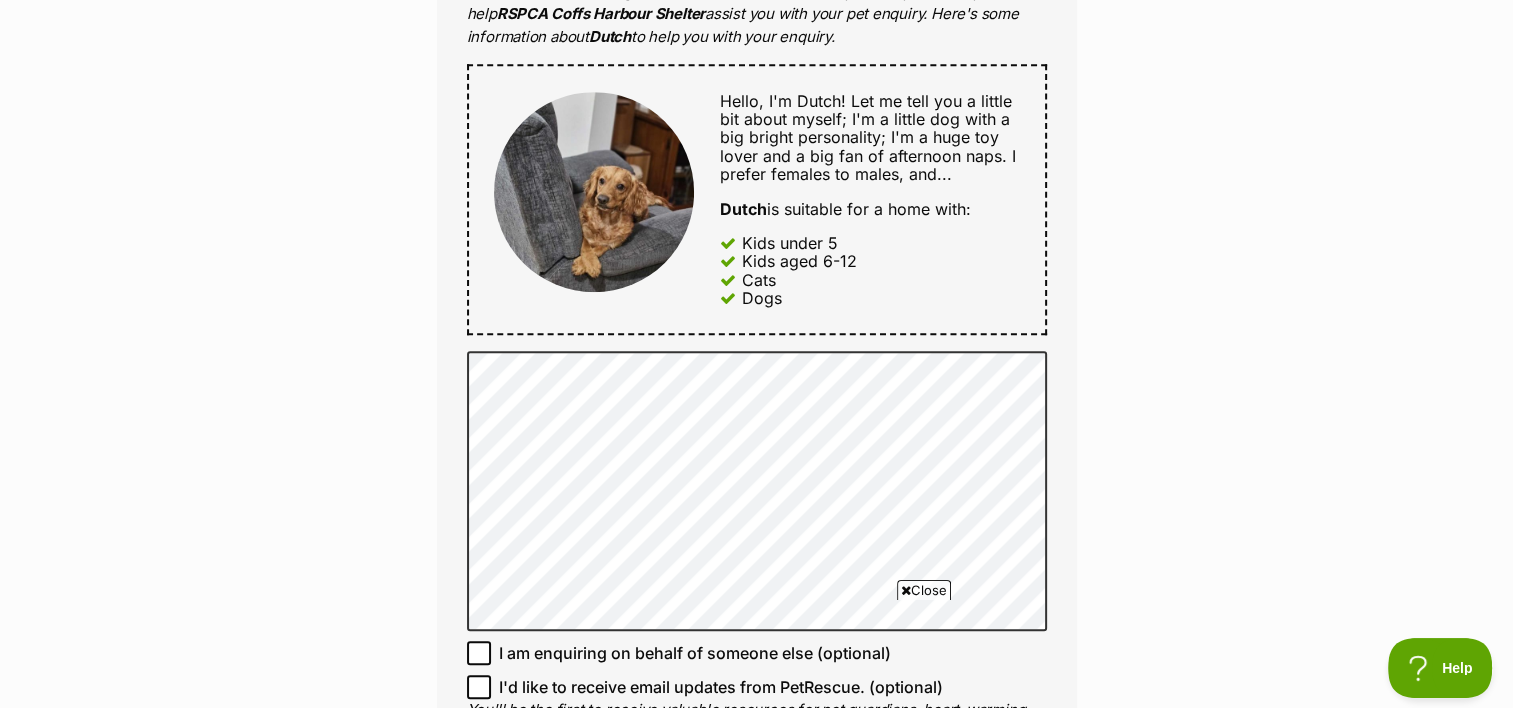 scroll, scrollTop: 1087, scrollLeft: 0, axis: vertical 